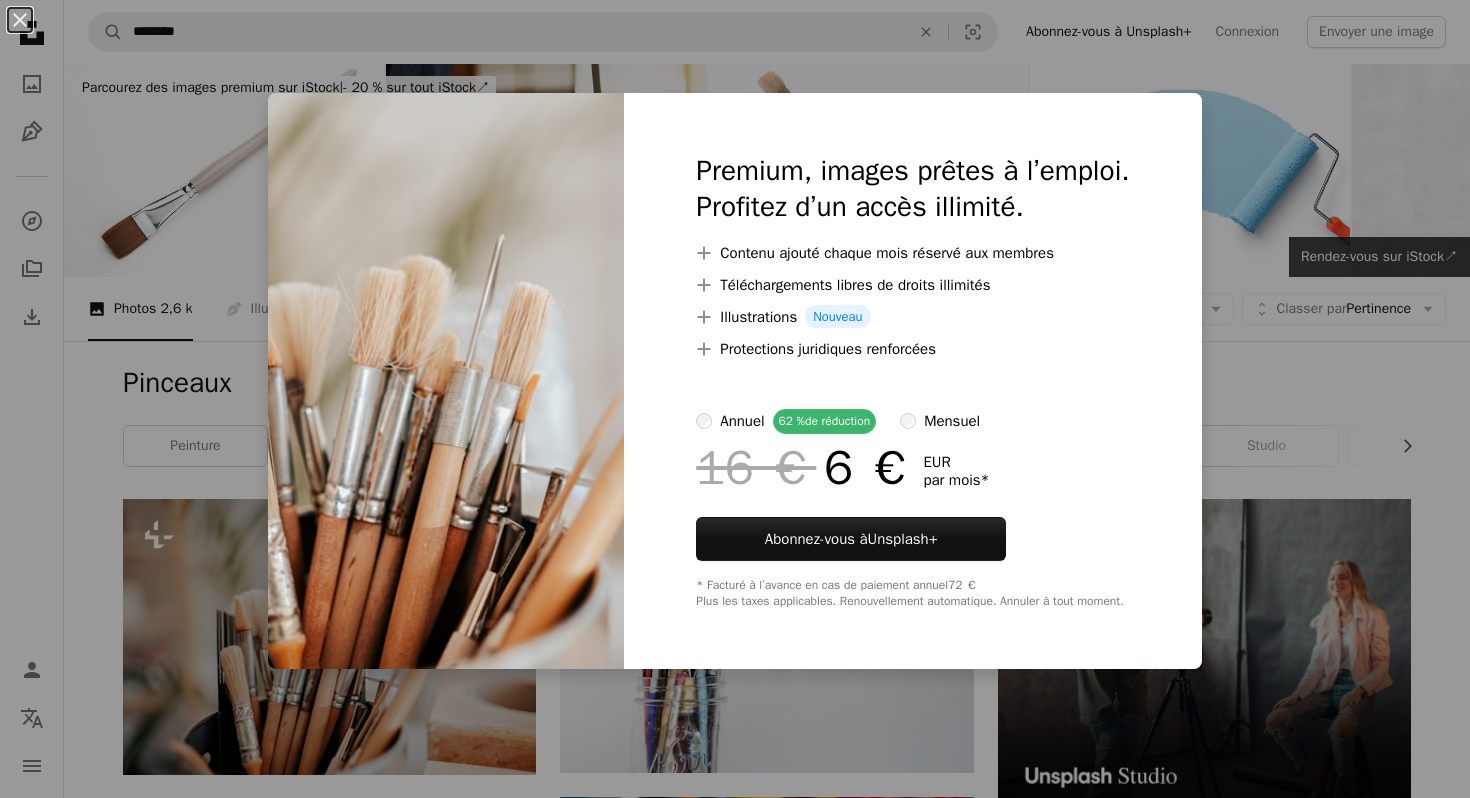 scroll, scrollTop: 112, scrollLeft: 0, axis: vertical 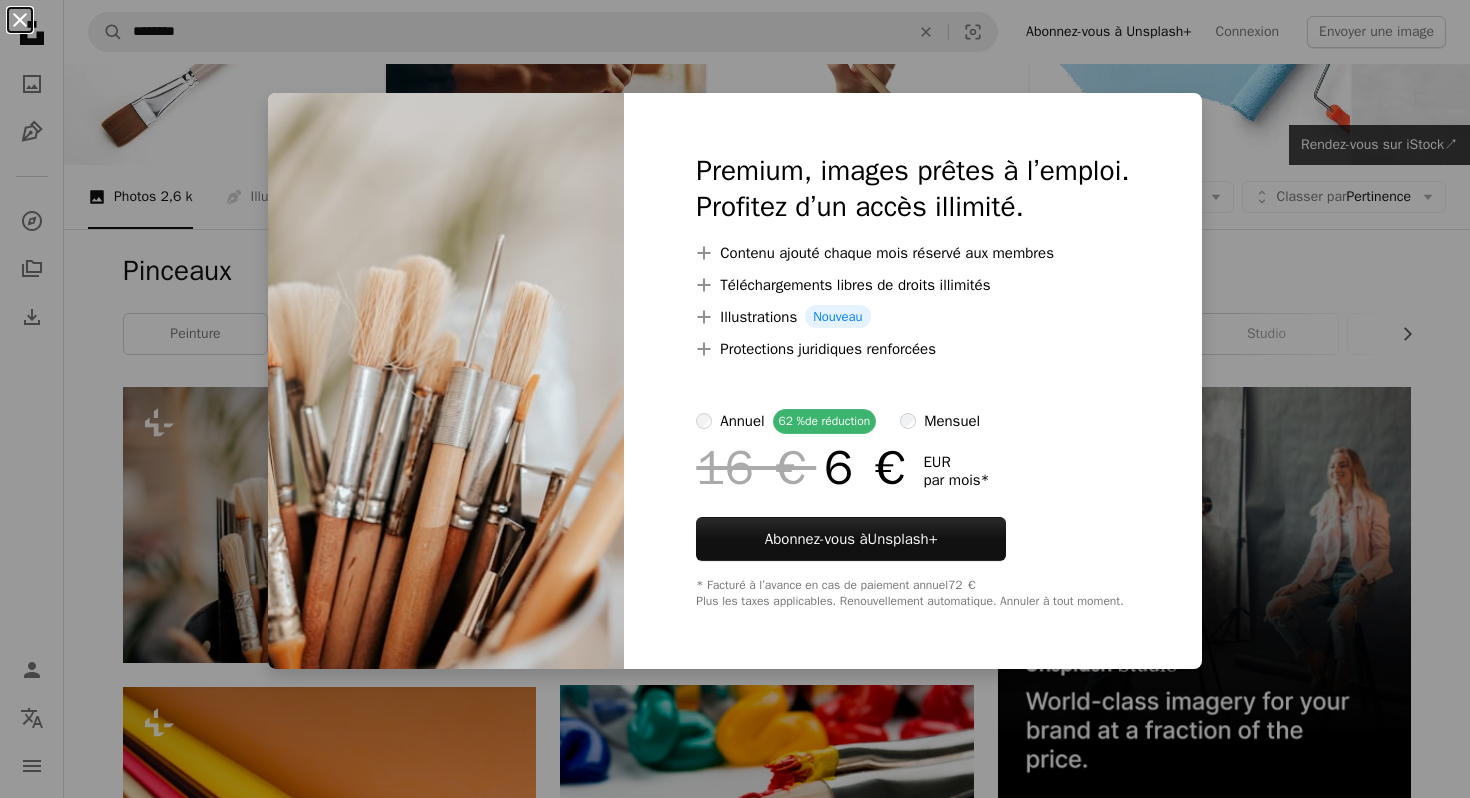 click on "An X shape" at bounding box center (20, 20) 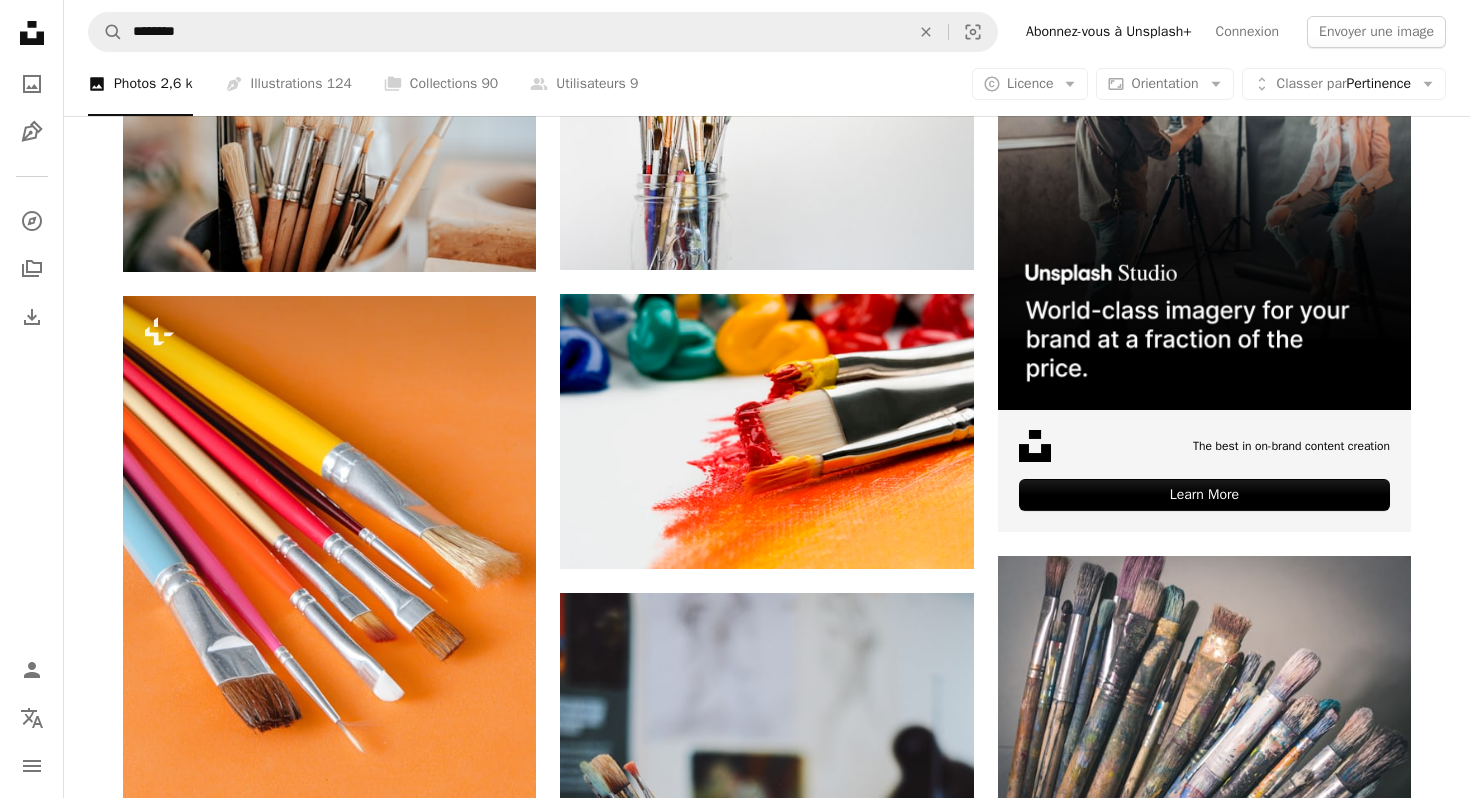 scroll, scrollTop: 251, scrollLeft: 0, axis: vertical 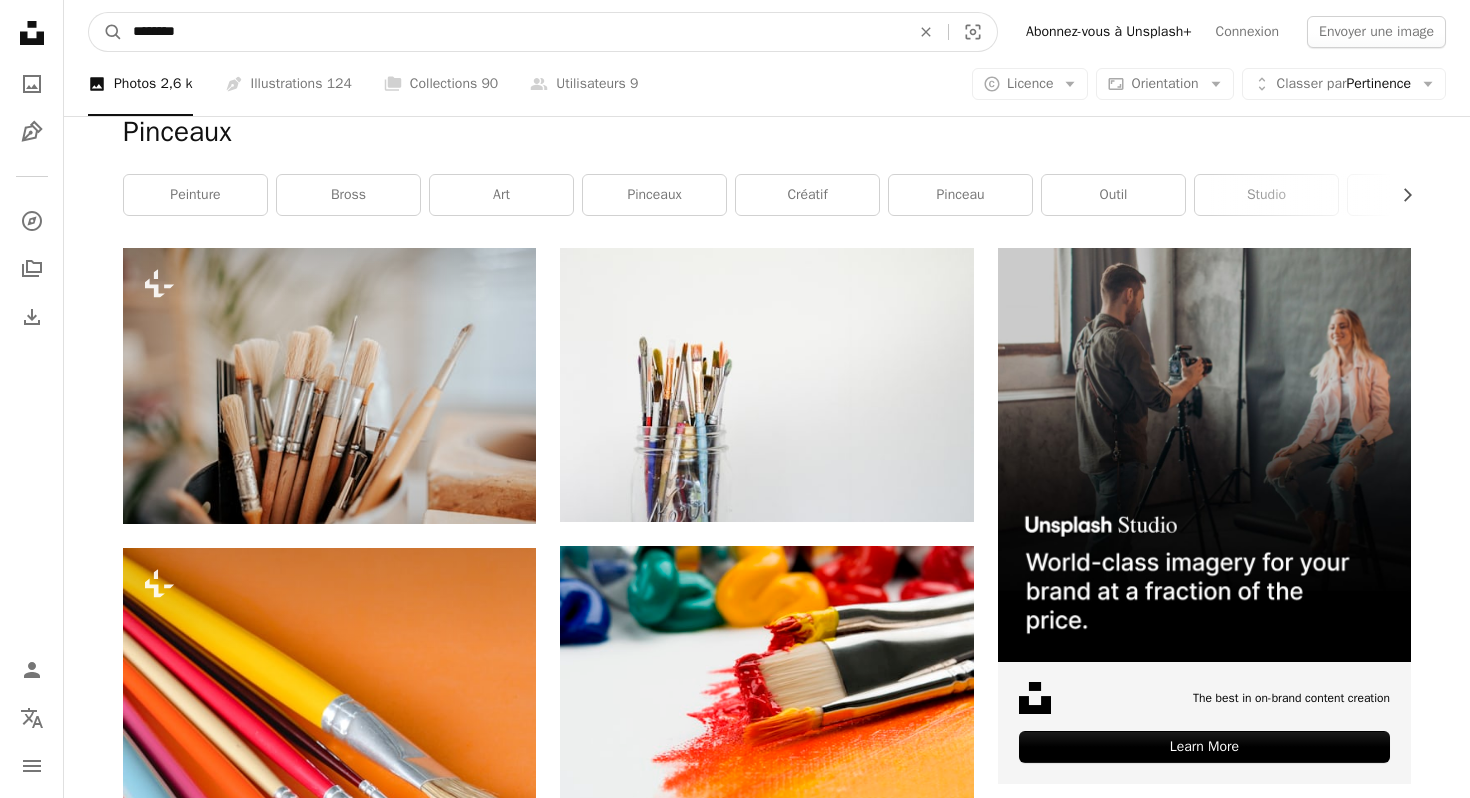 click on "********" at bounding box center (513, 32) 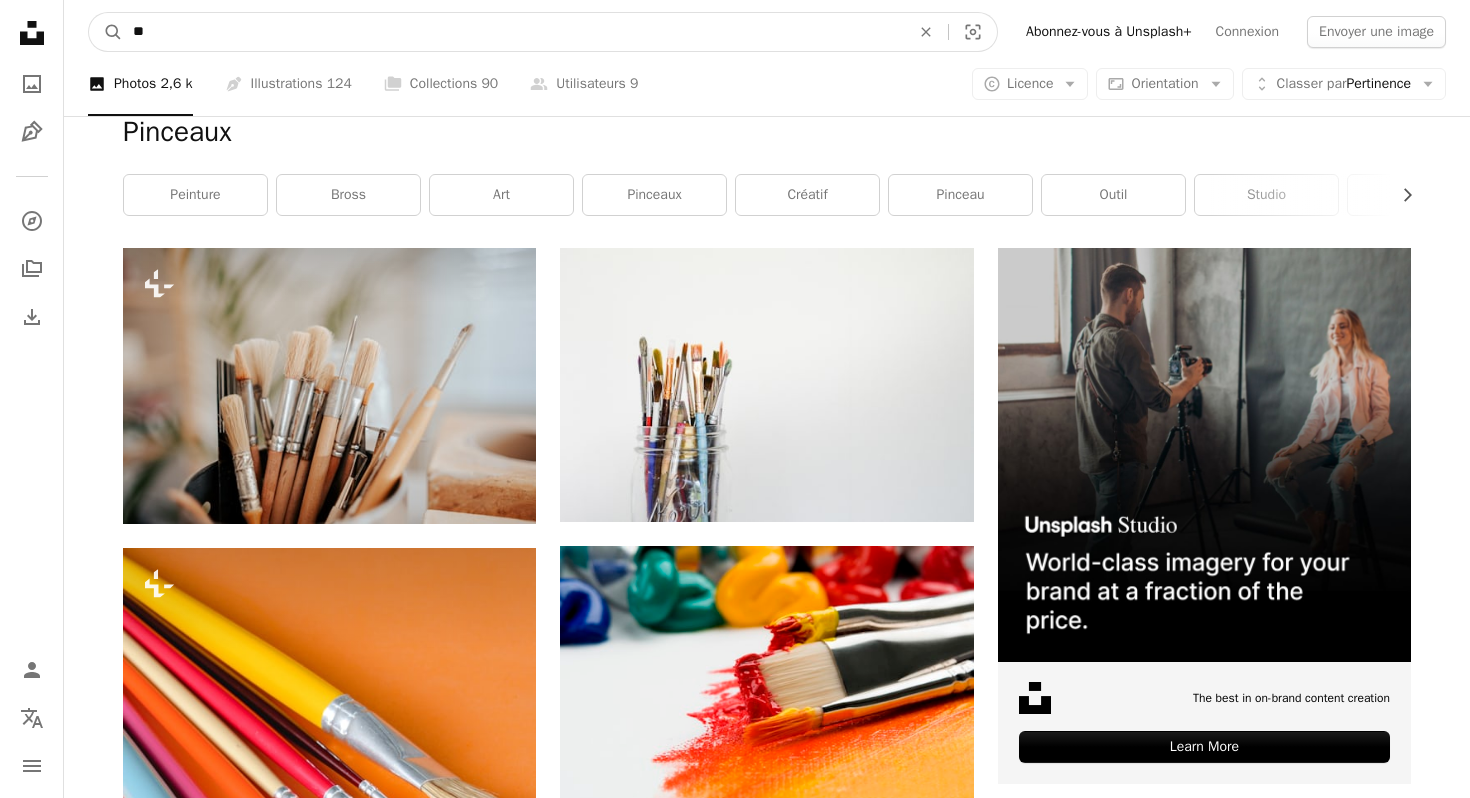 type on "*" 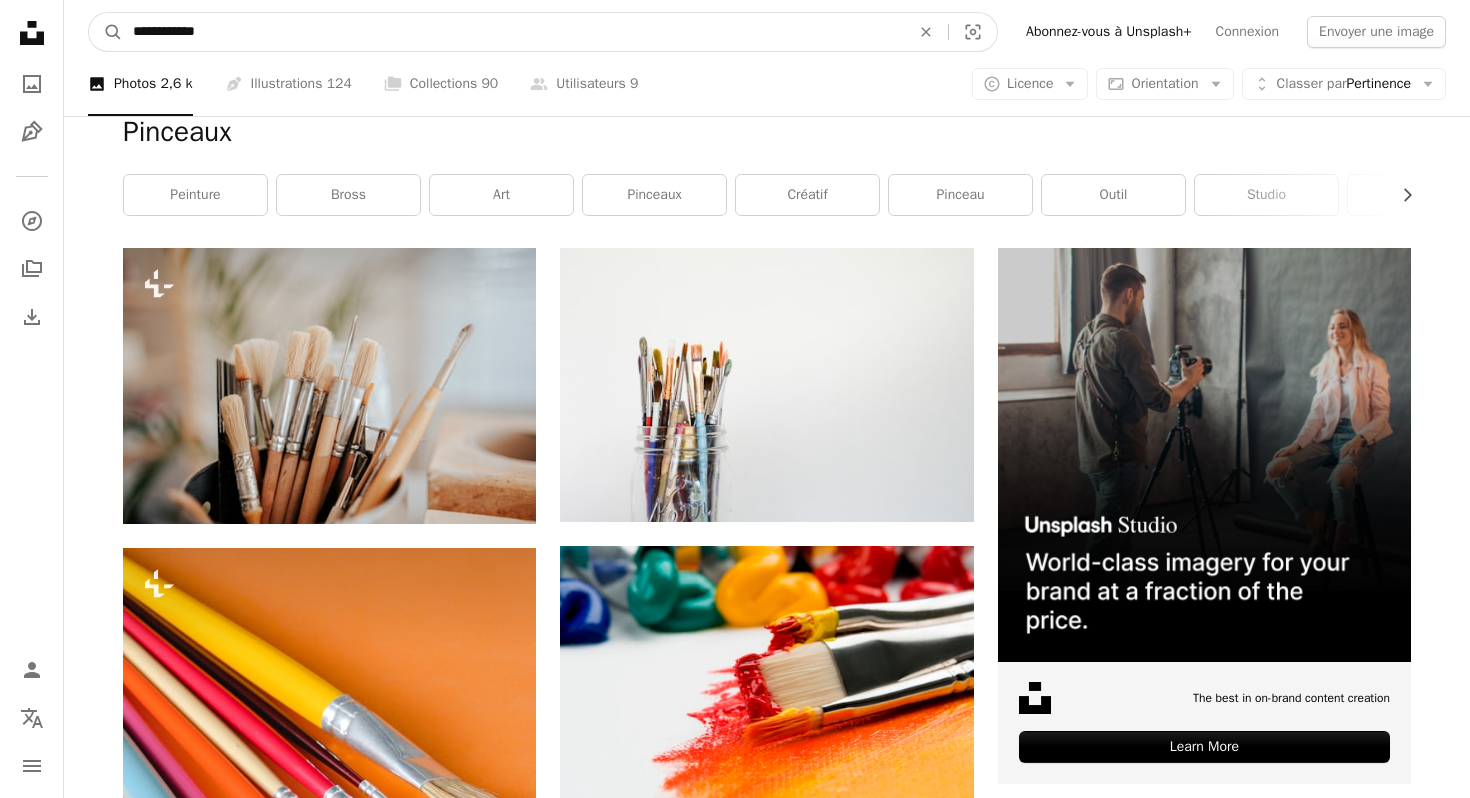 type on "**********" 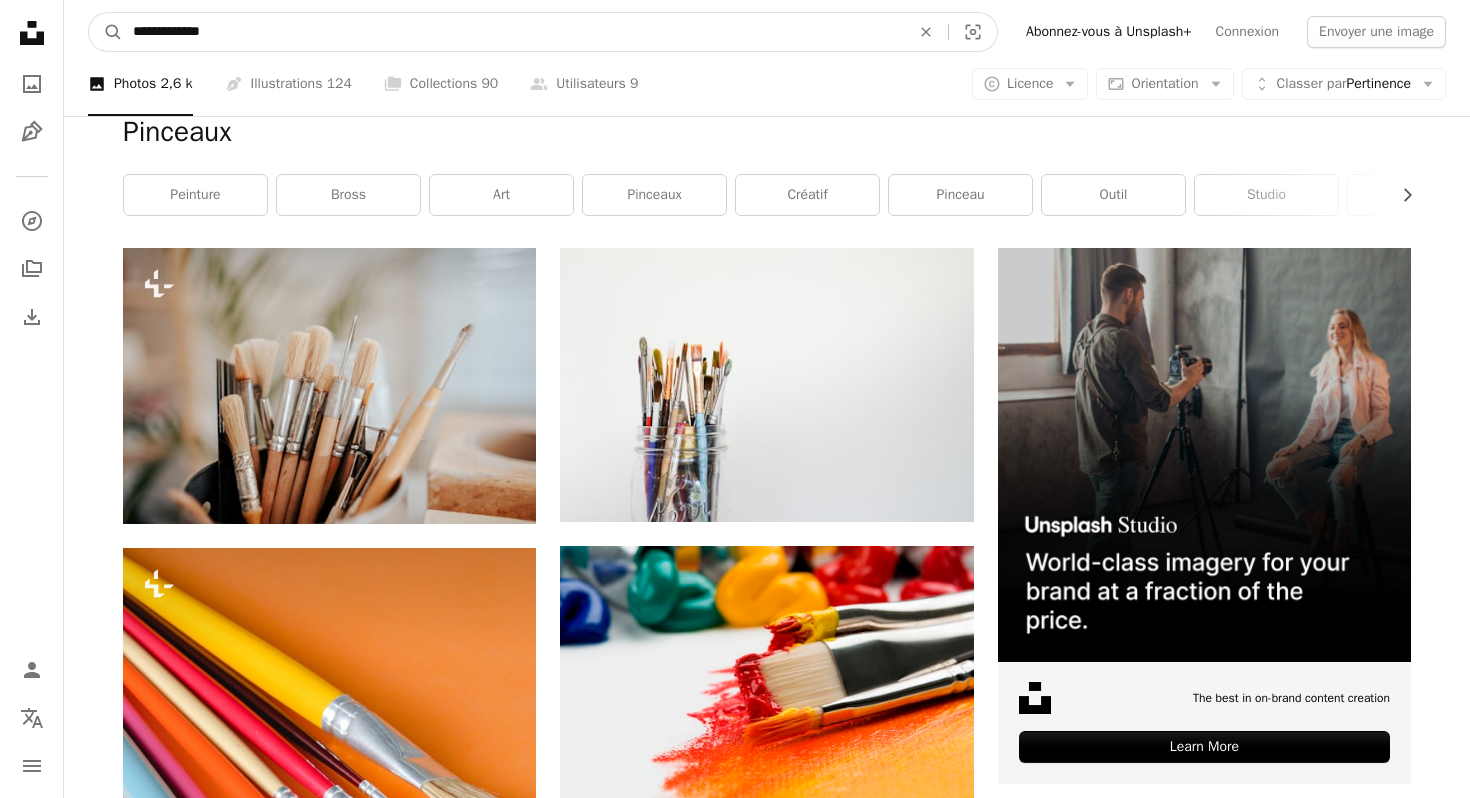 click on "A magnifying glass" at bounding box center [106, 32] 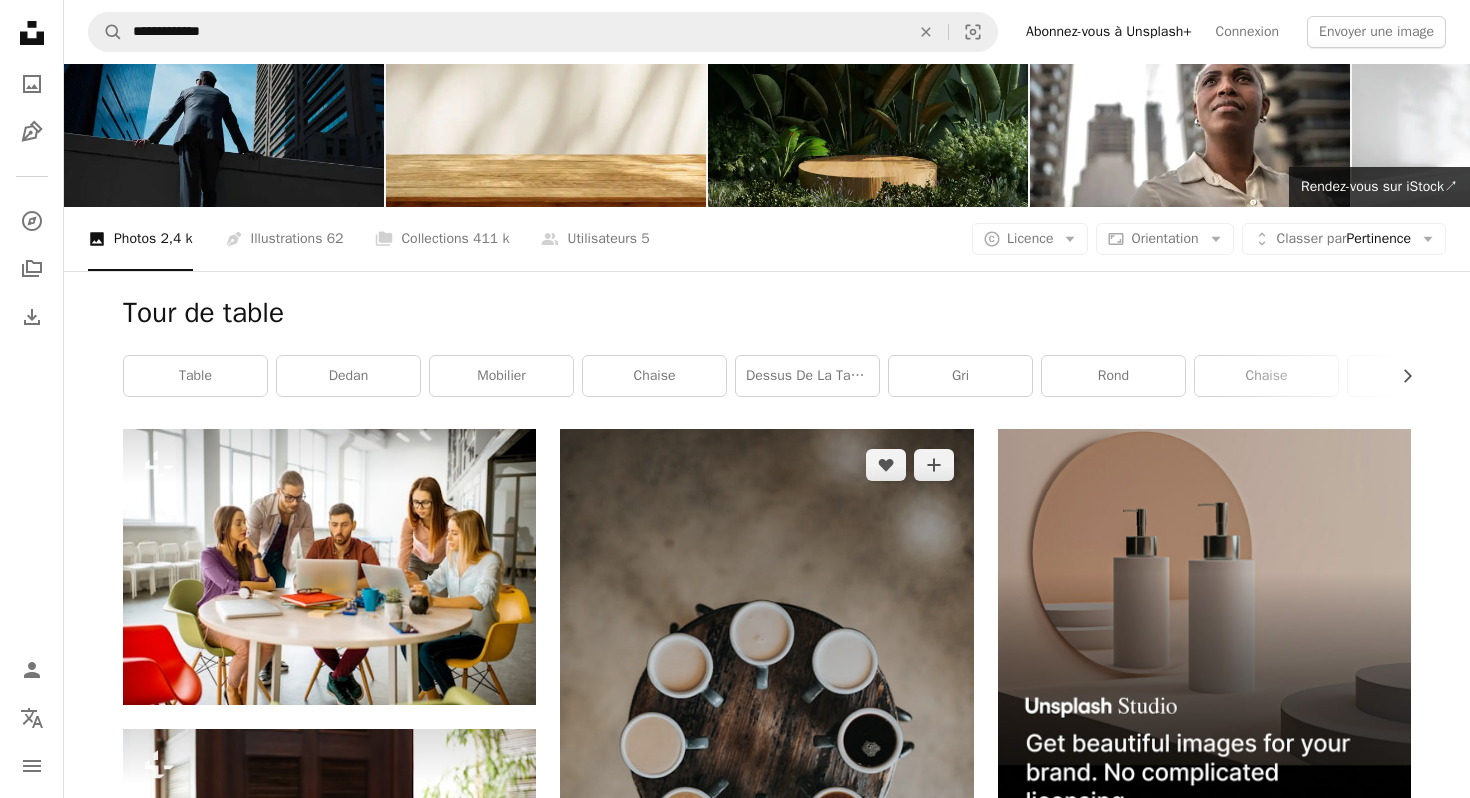 scroll, scrollTop: 194, scrollLeft: 0, axis: vertical 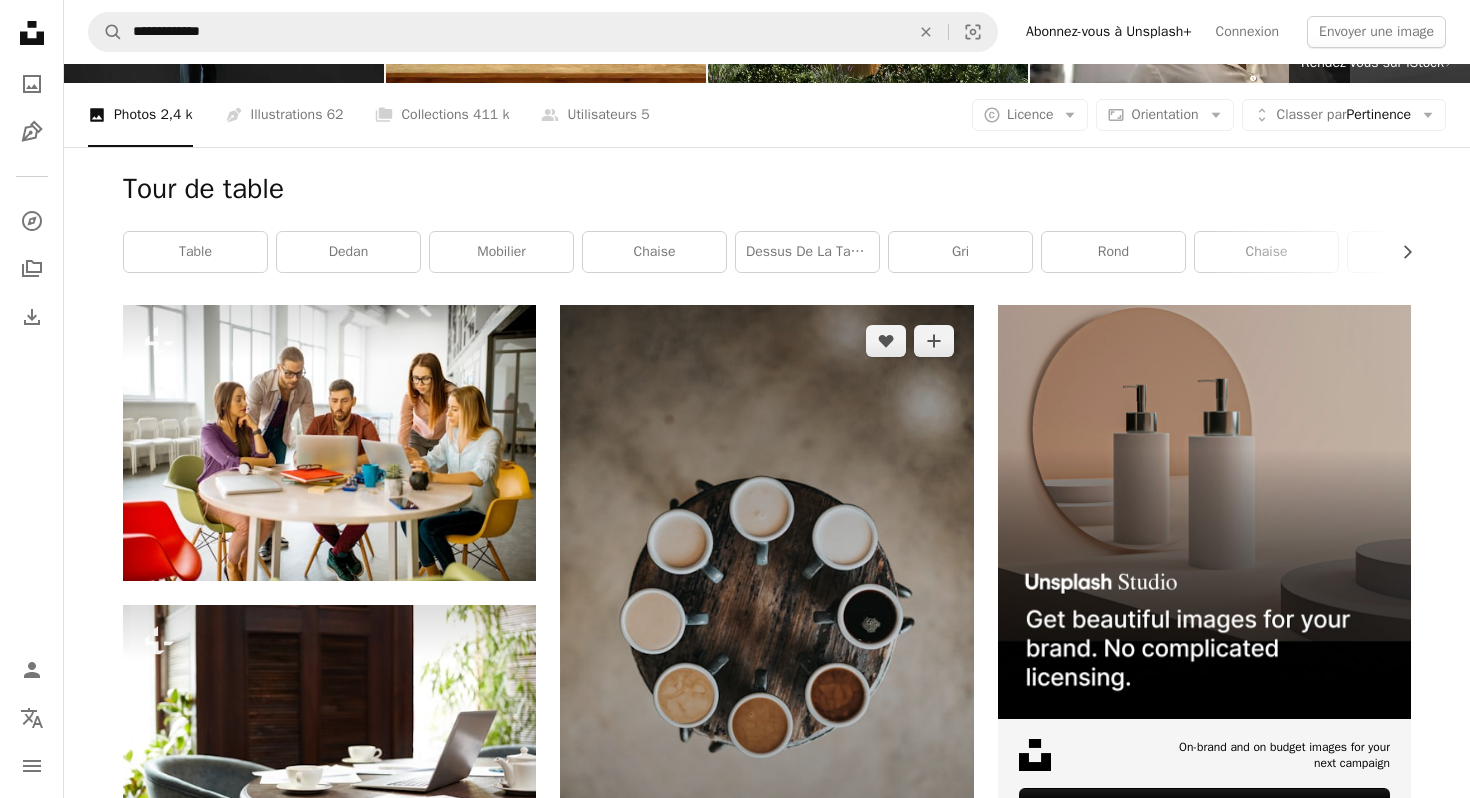 click at bounding box center [766, 615] 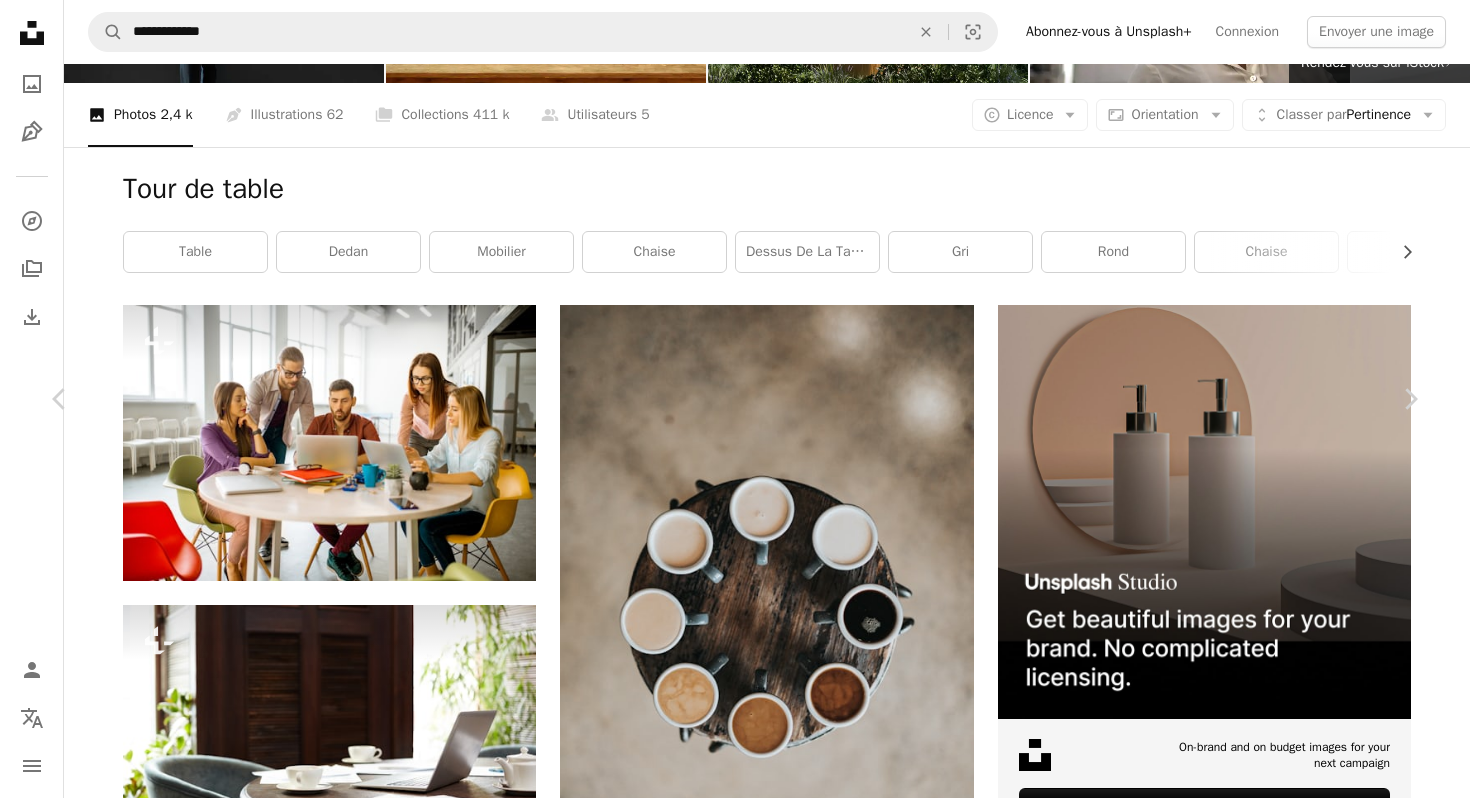 click on "Télécharger gratuitement" at bounding box center [1188, 4421] 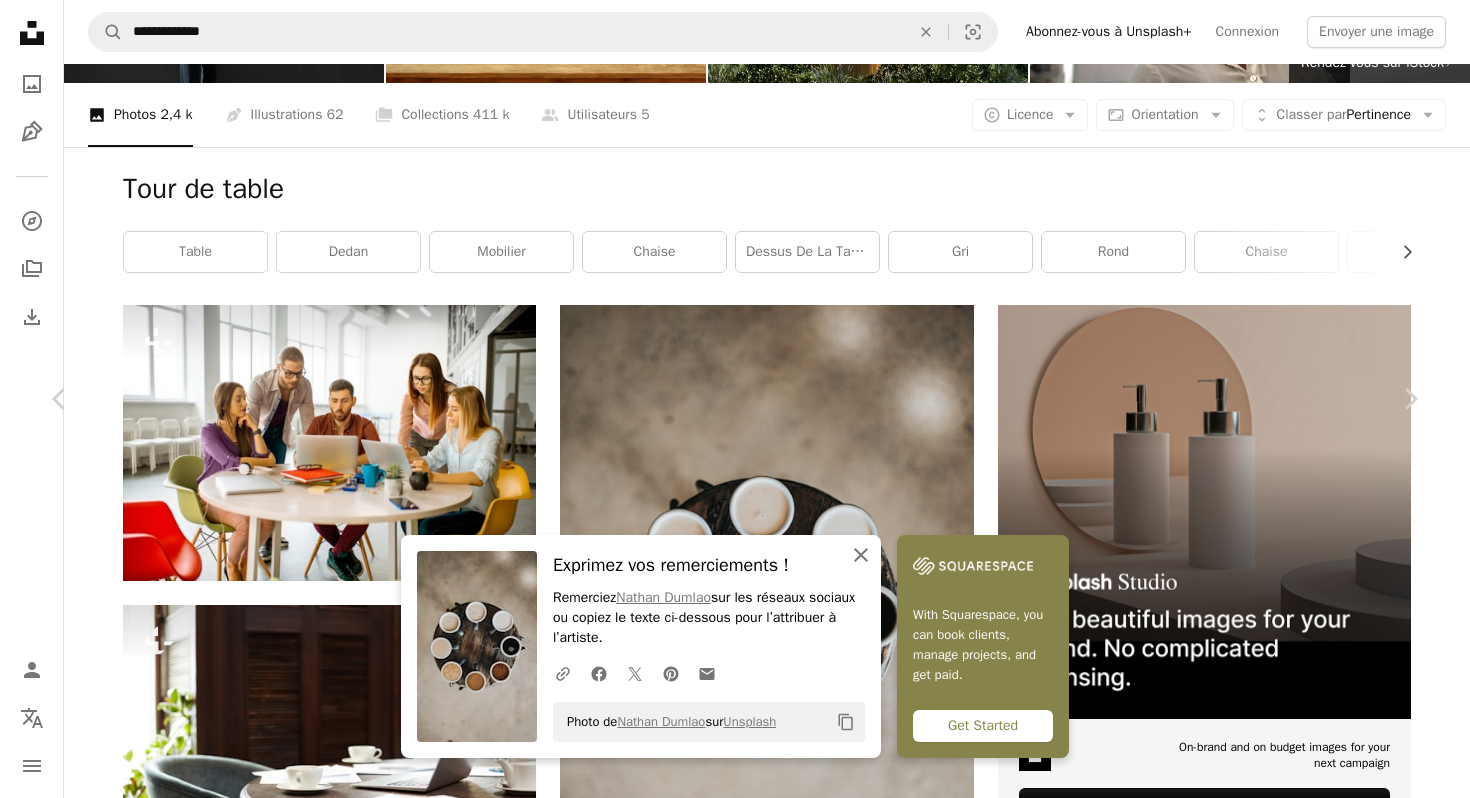 click on "An X shape" 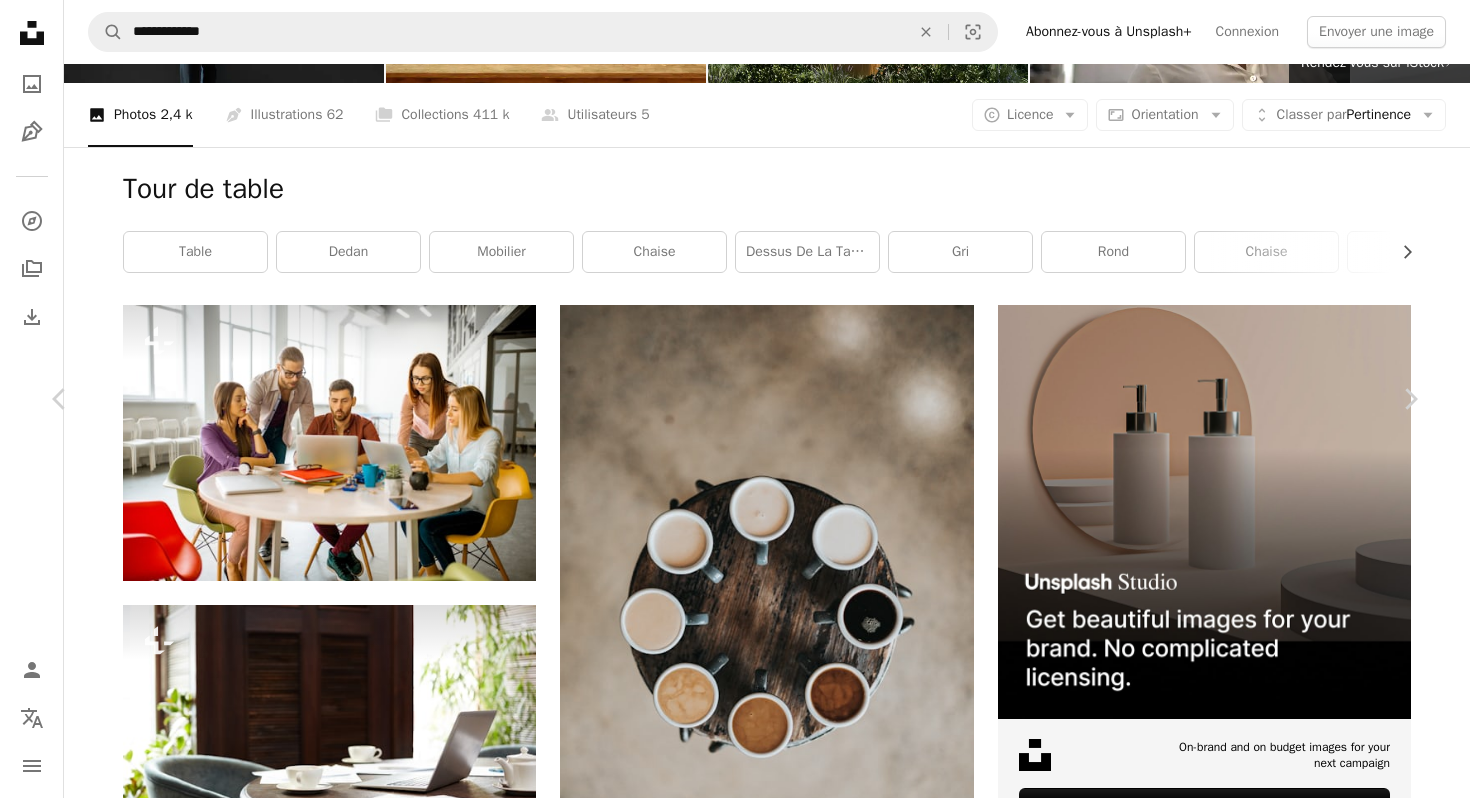 click on "Chevron down" 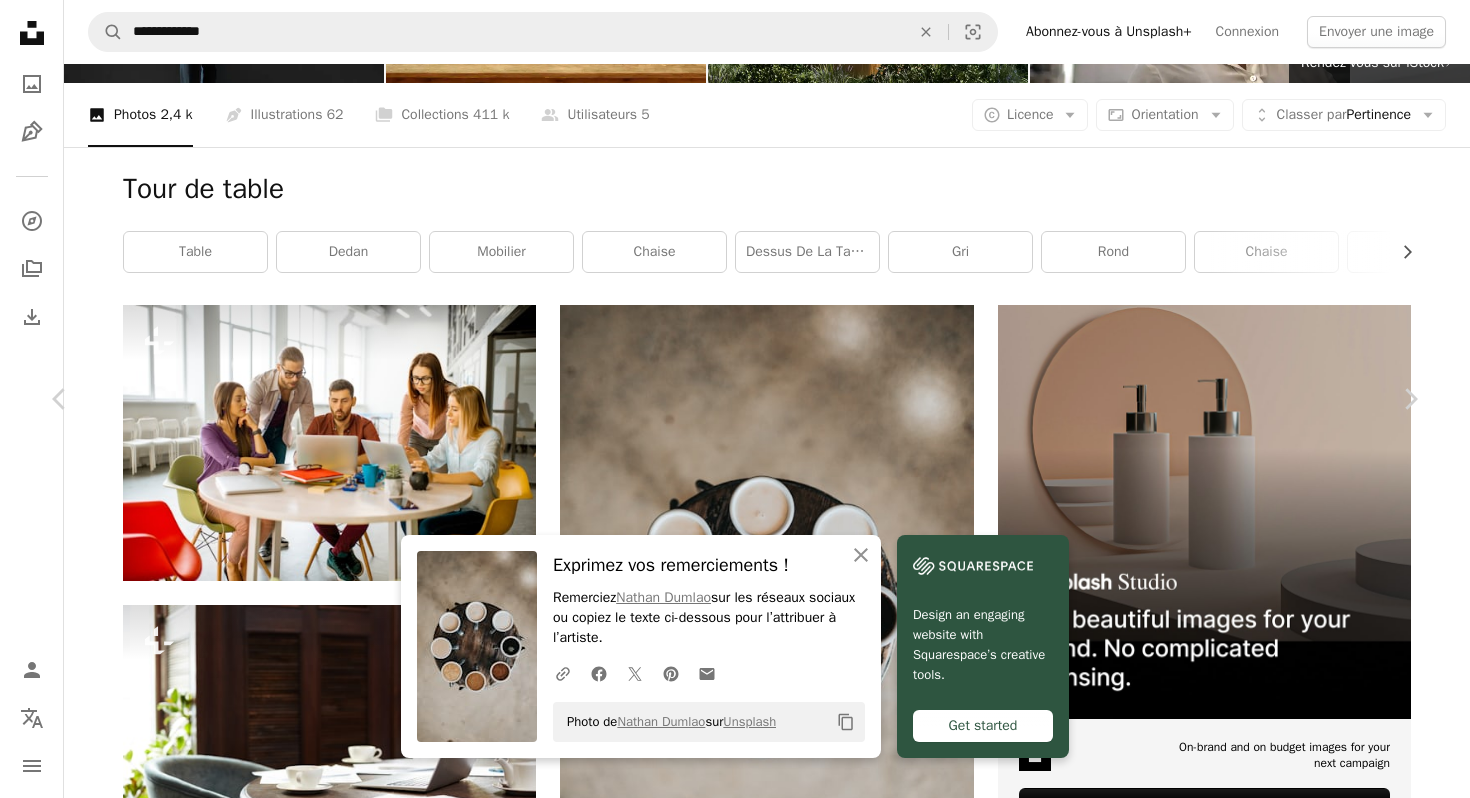 click on "An X shape" at bounding box center (20, 20) 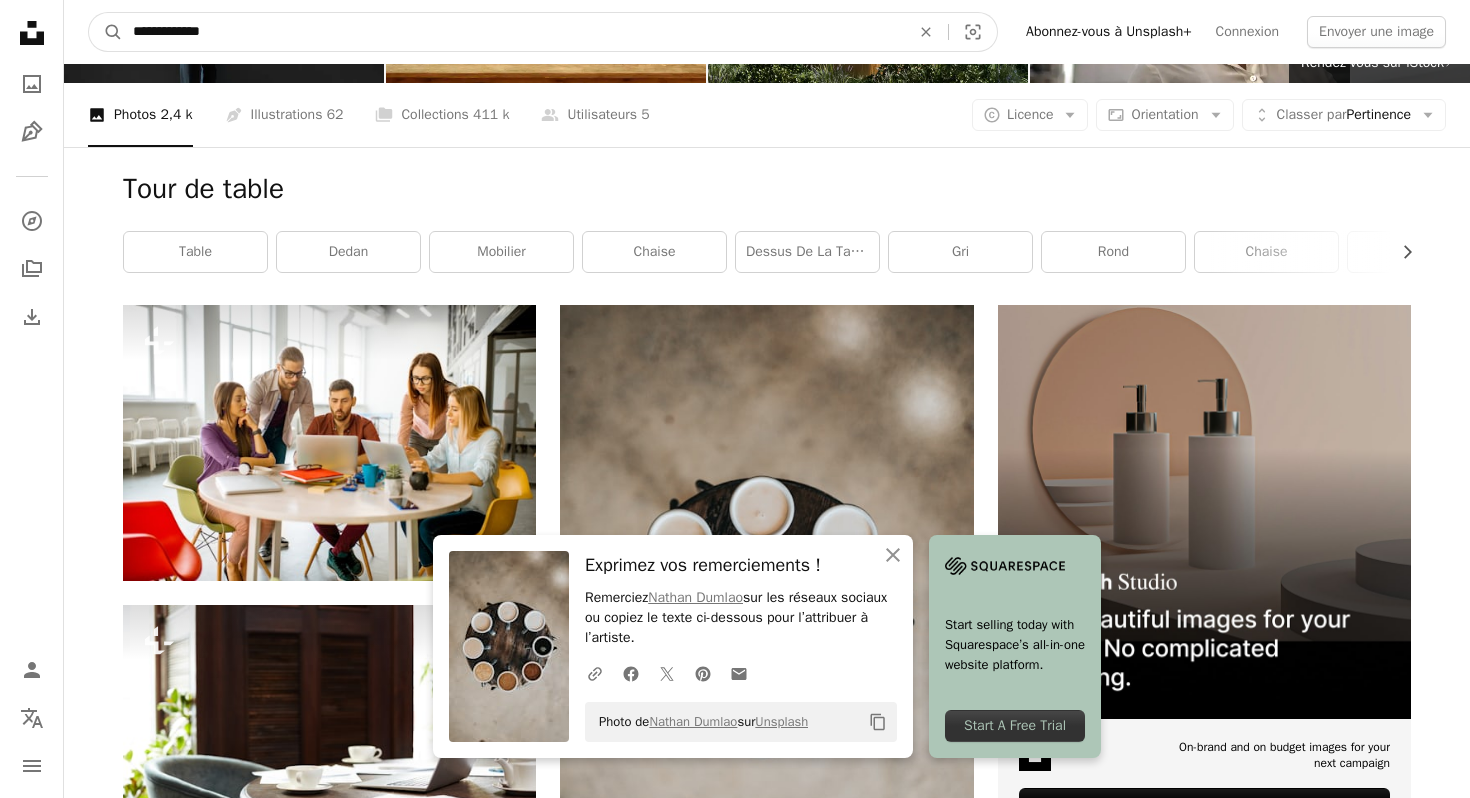 click on "**********" at bounding box center [513, 32] 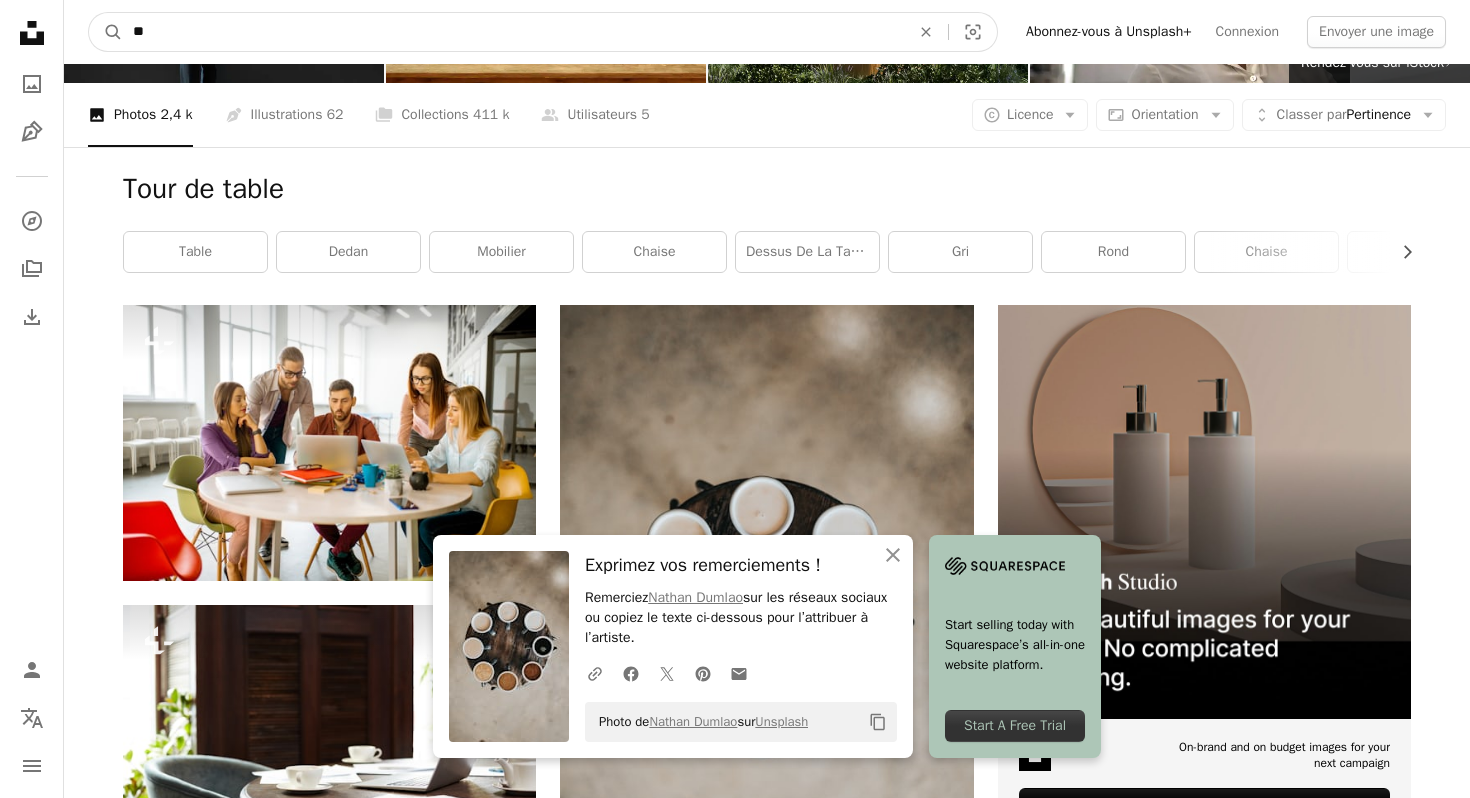 type on "*" 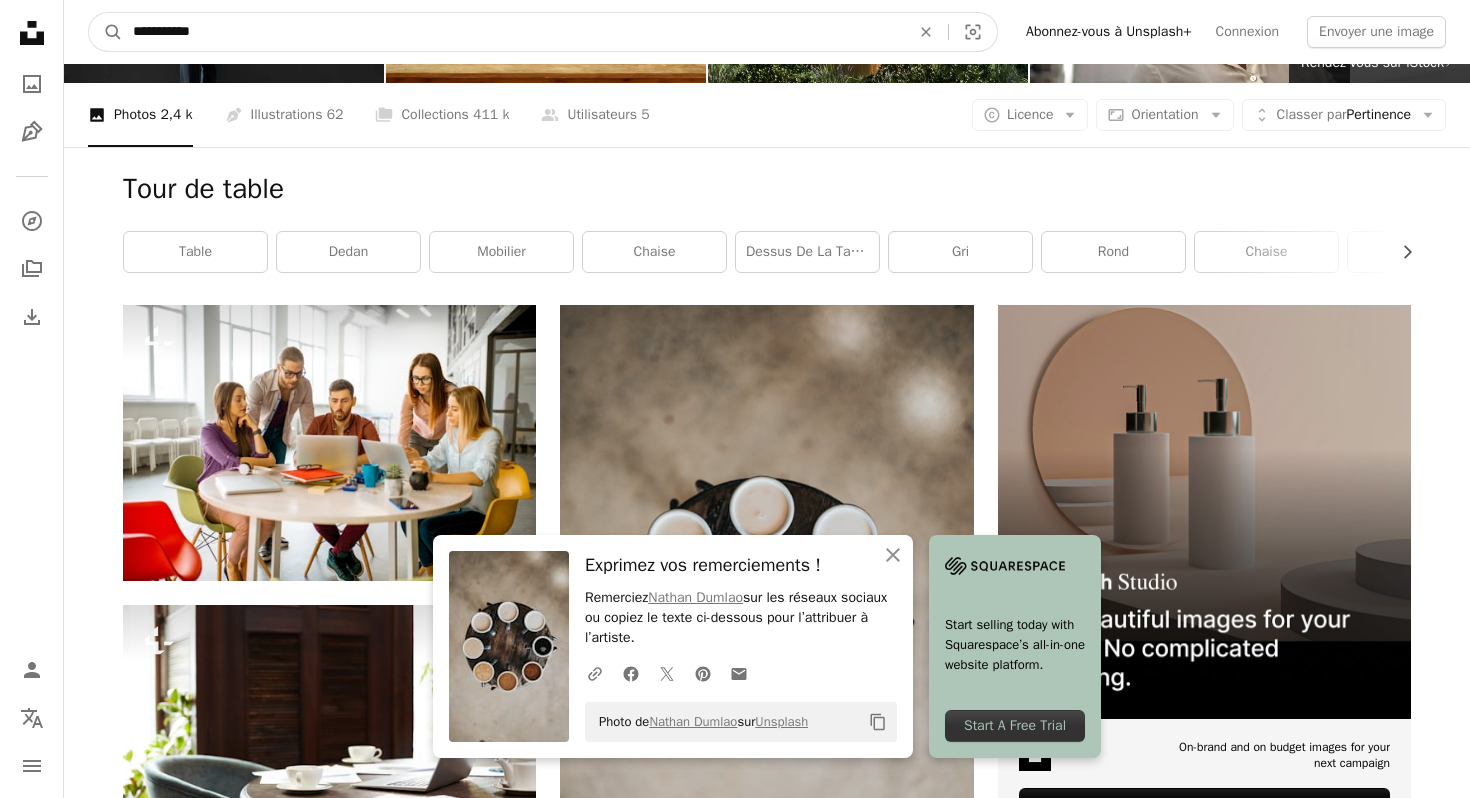 type on "**********" 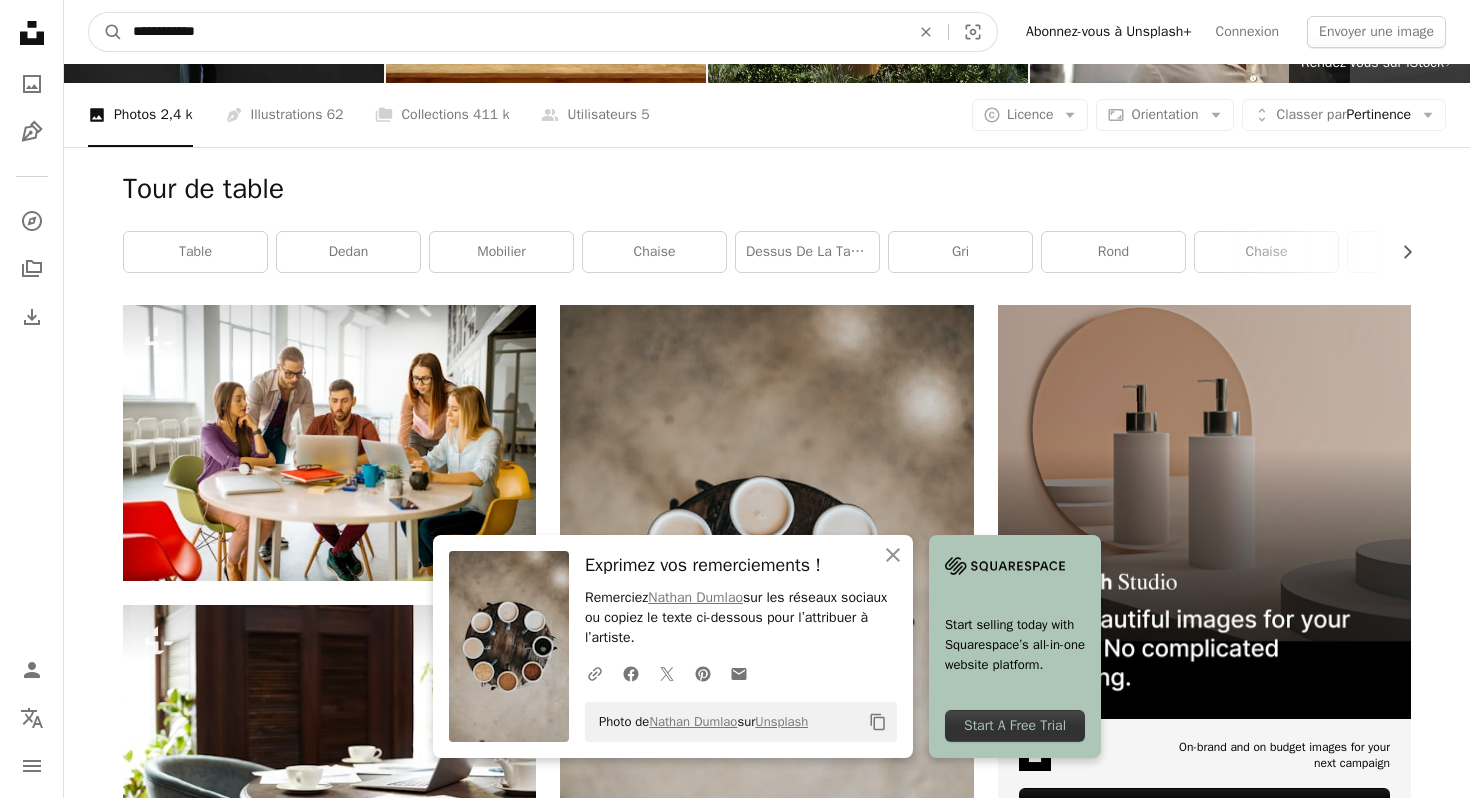 click on "A magnifying glass" at bounding box center [106, 32] 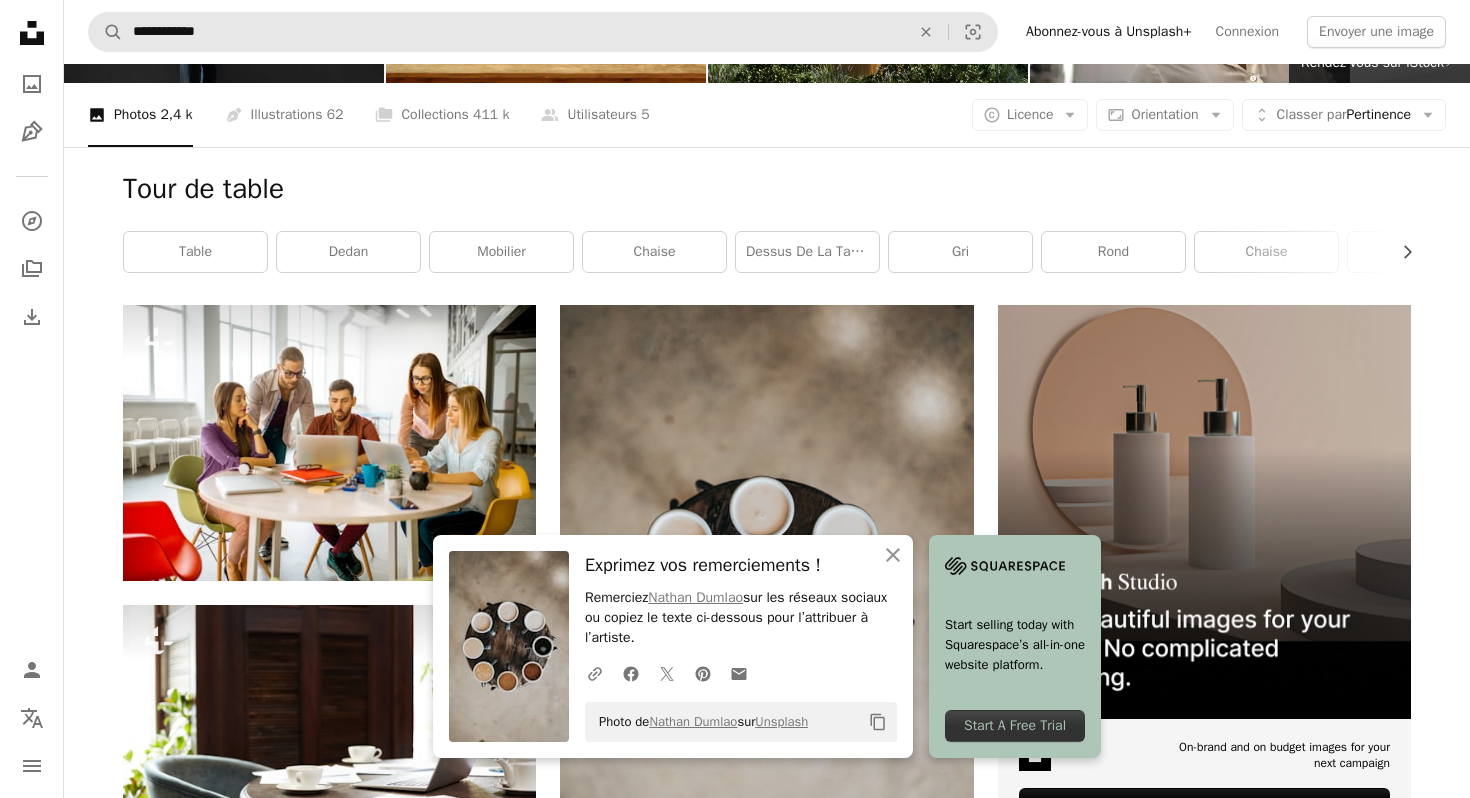 scroll, scrollTop: 0, scrollLeft: 0, axis: both 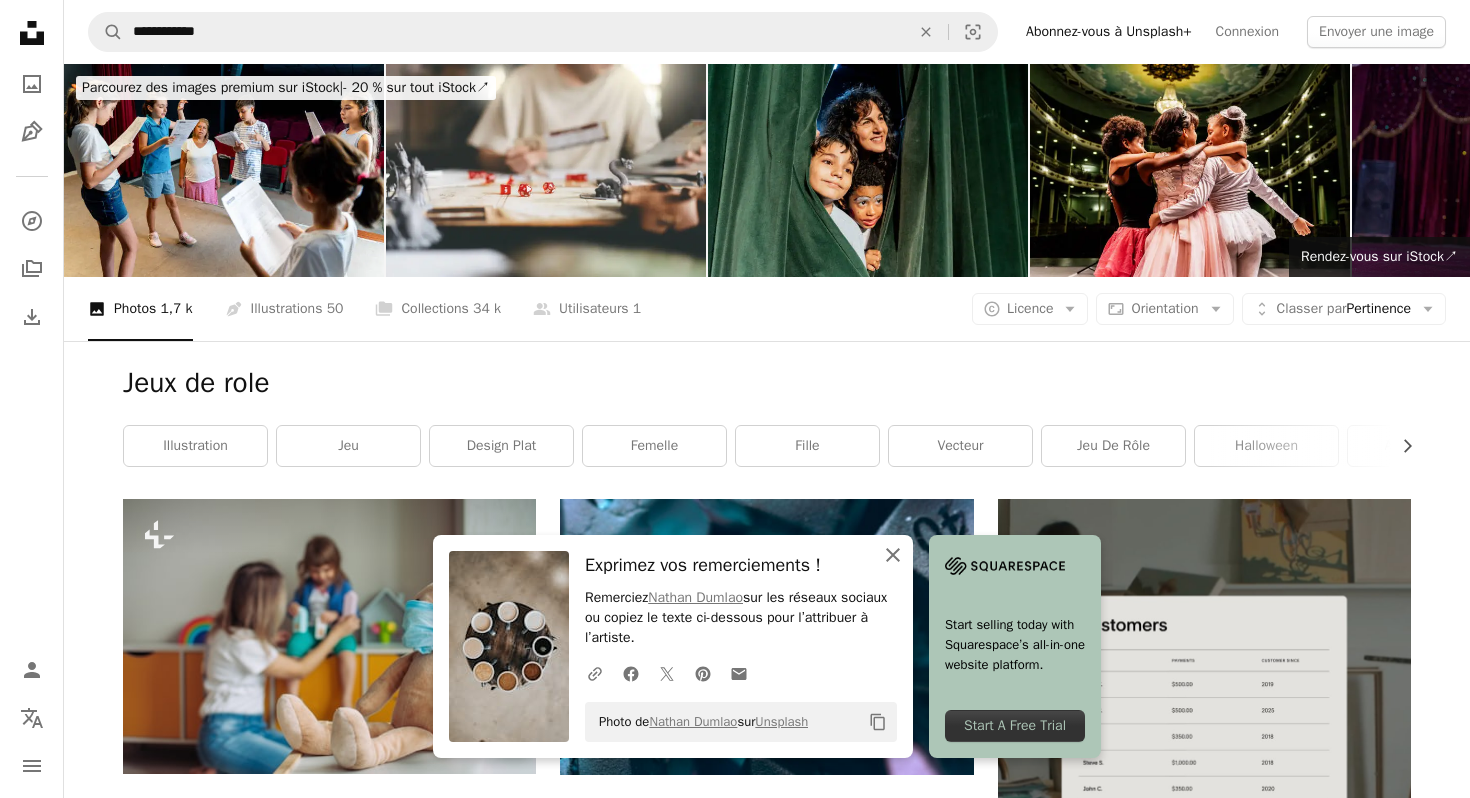 click 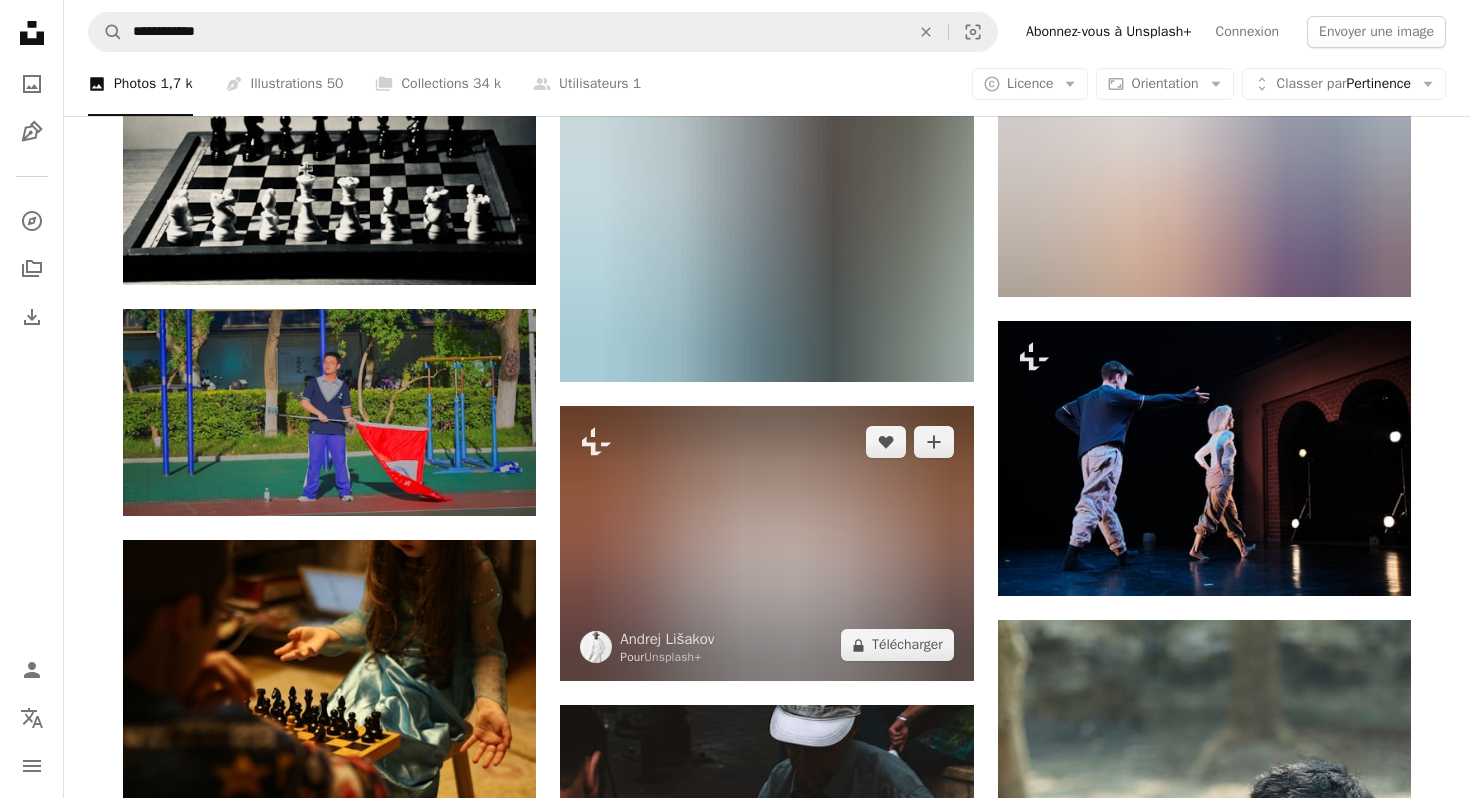 scroll, scrollTop: 1343, scrollLeft: 0, axis: vertical 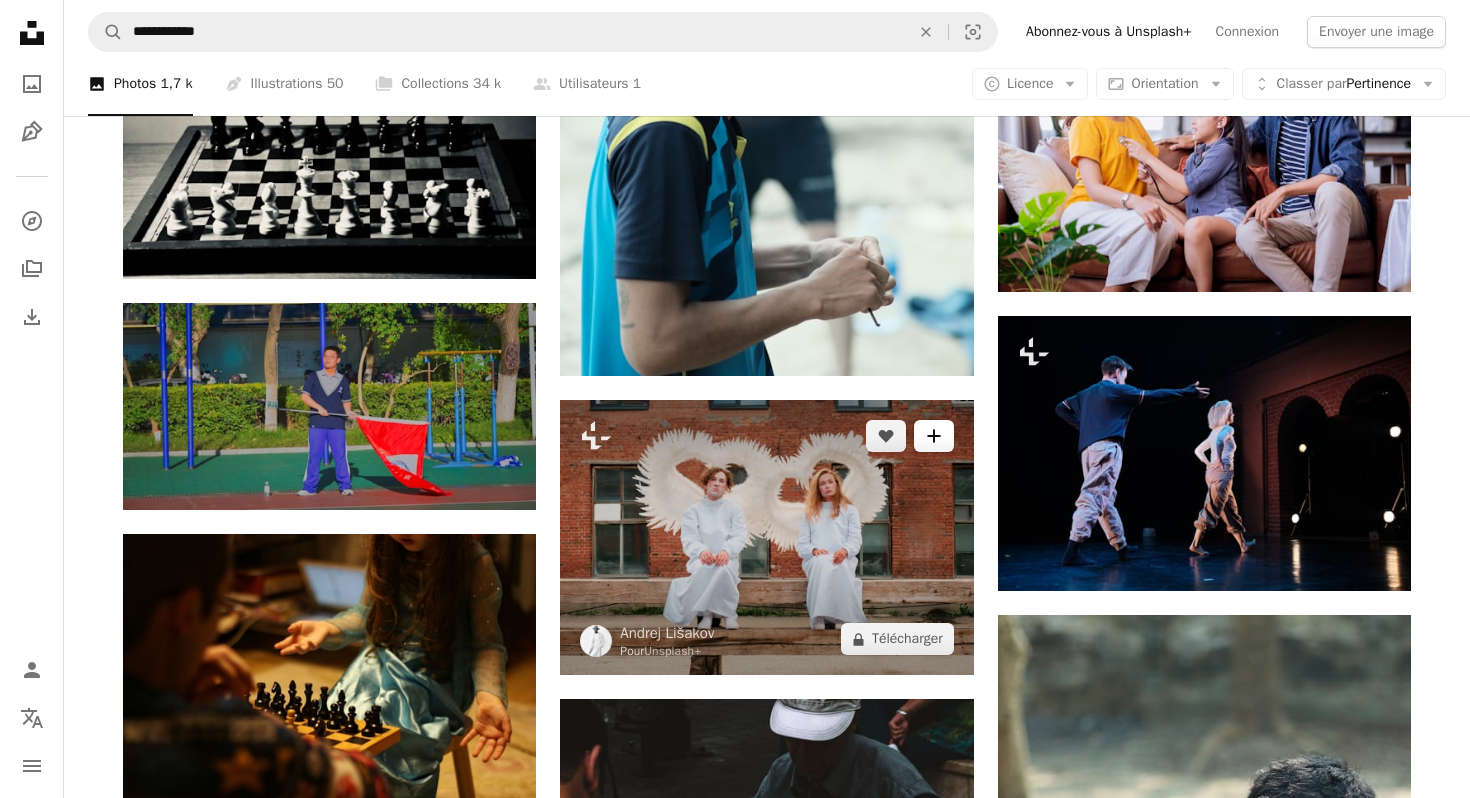 click on "A plus sign" 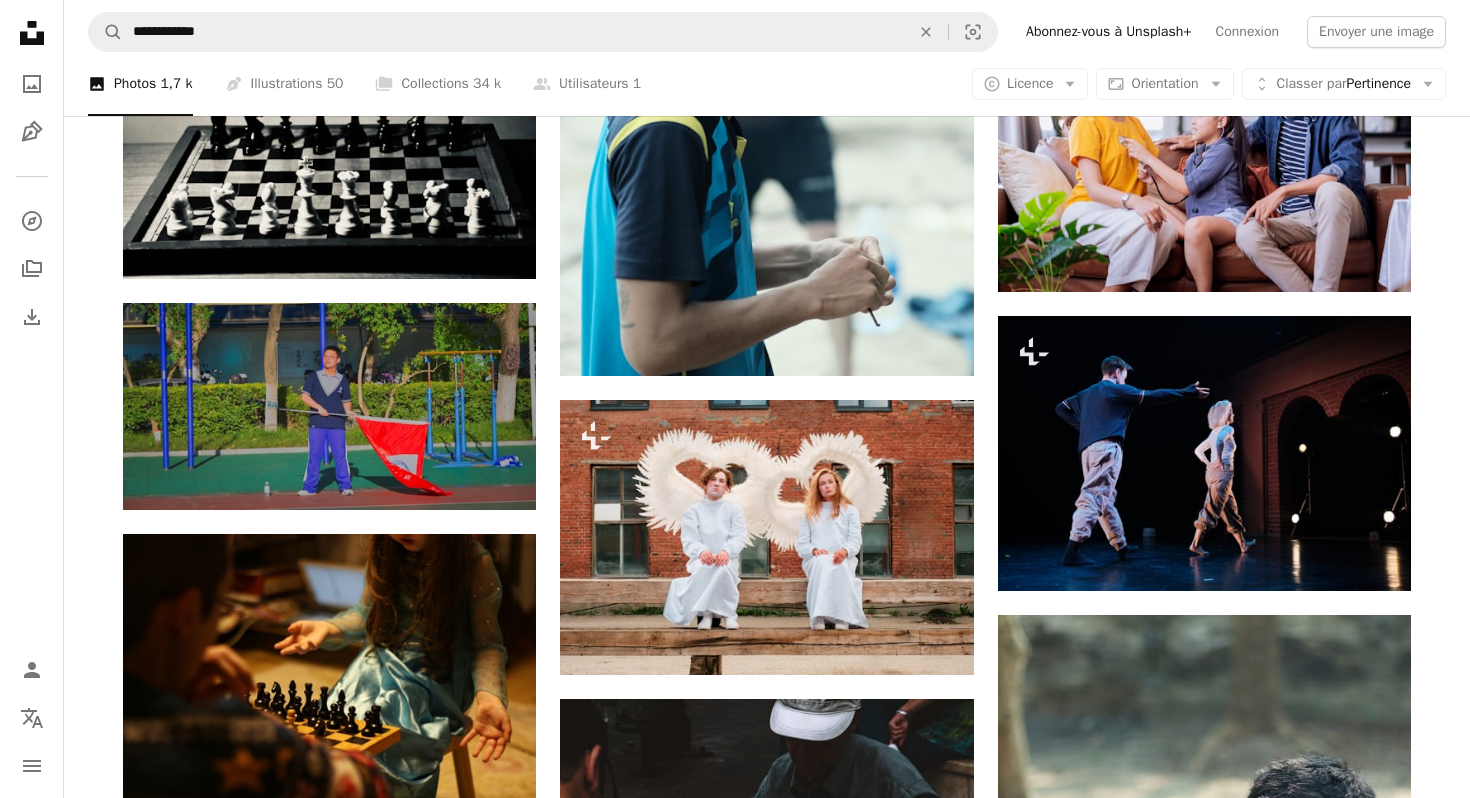 type on "**********" 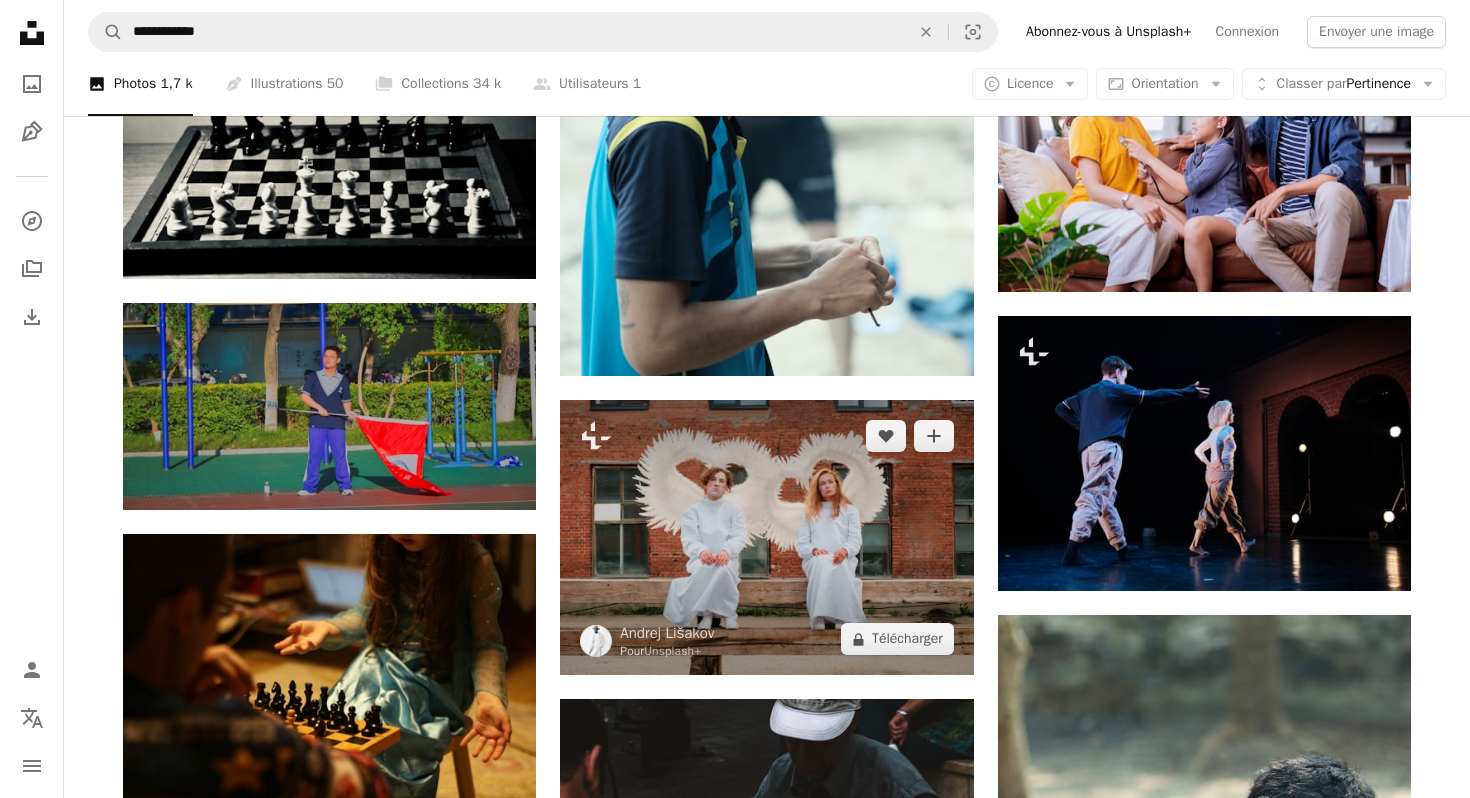 click at bounding box center (766, 537) 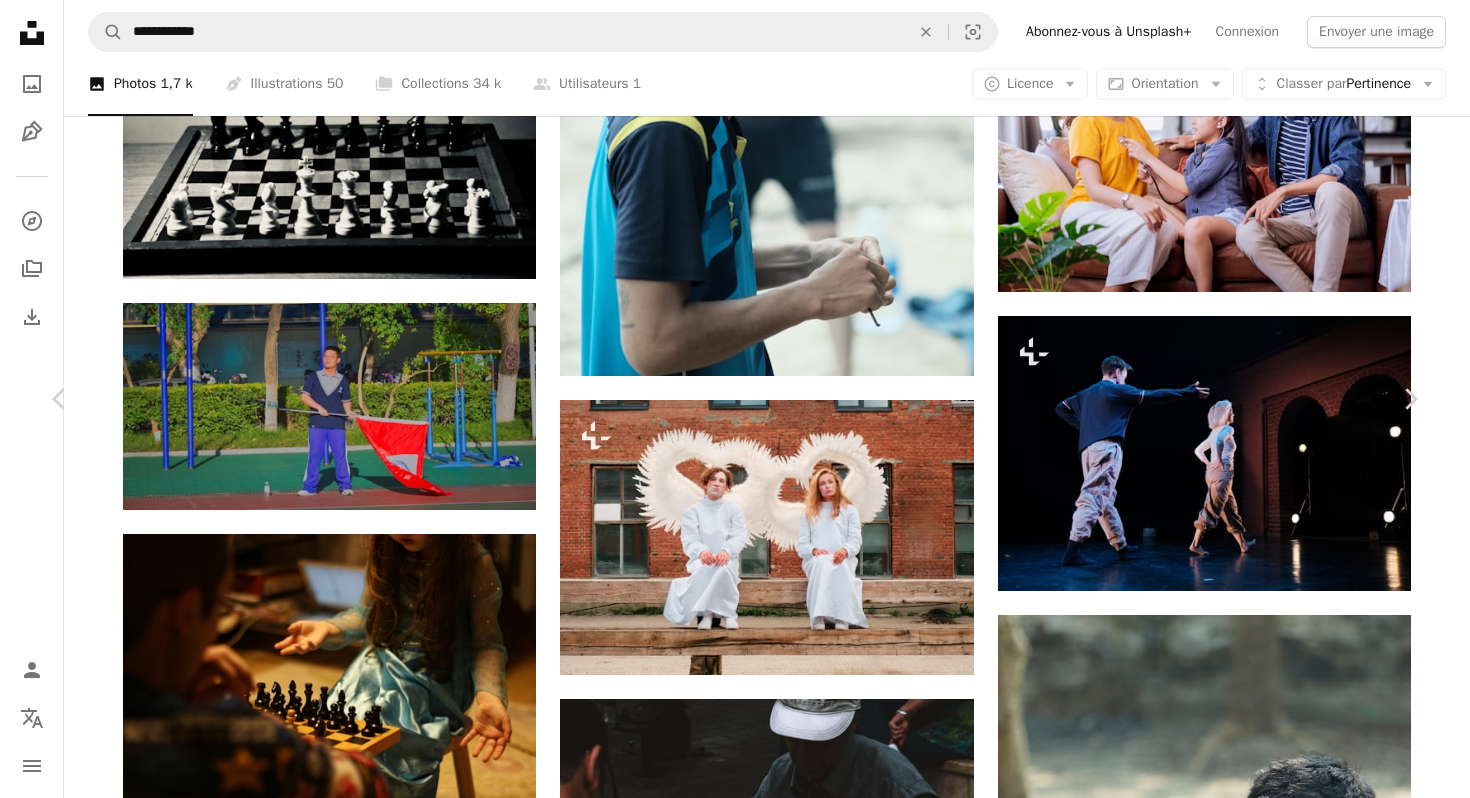 click on "A lock Télécharger" at bounding box center (1253, 3443) 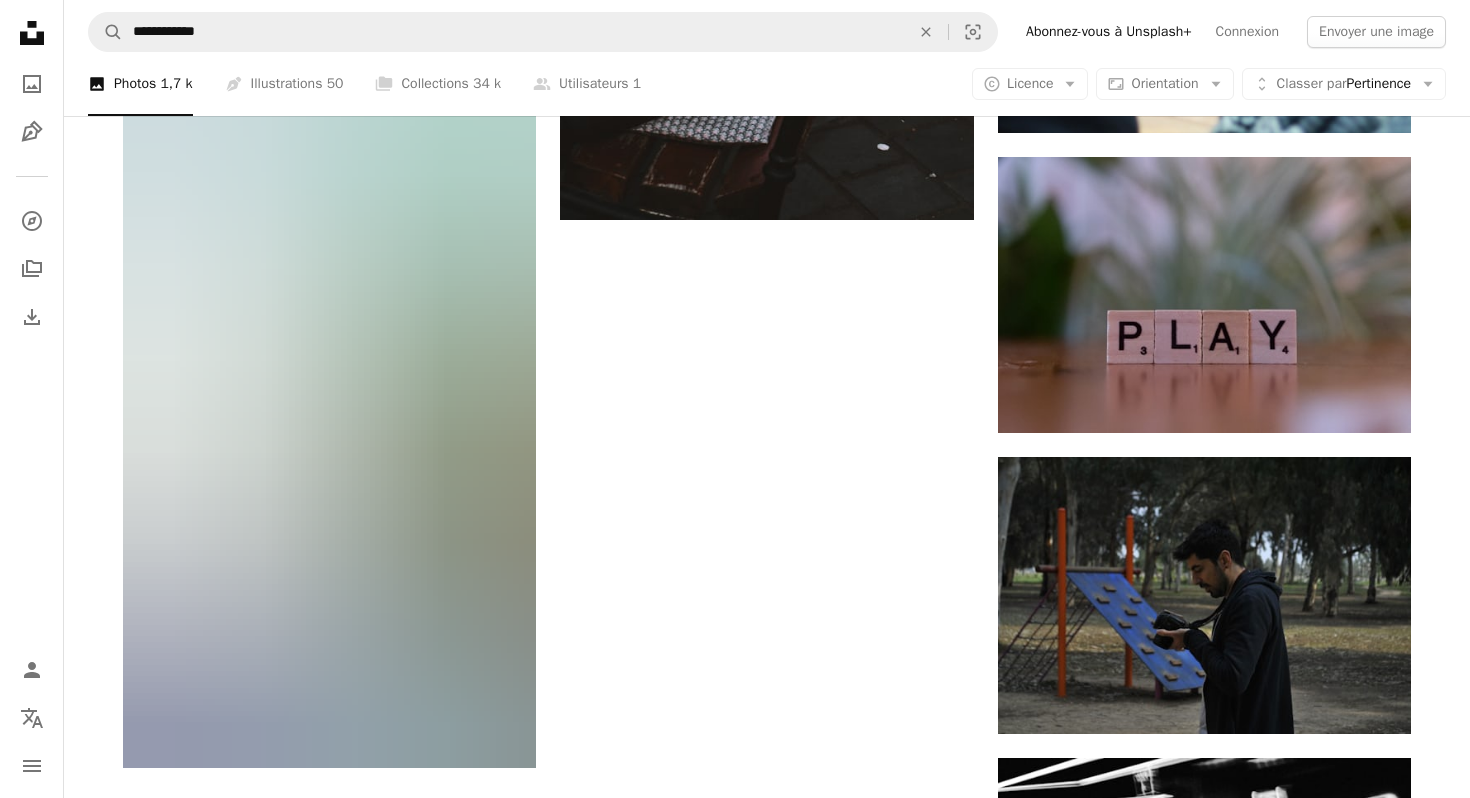 scroll, scrollTop: 2448, scrollLeft: 0, axis: vertical 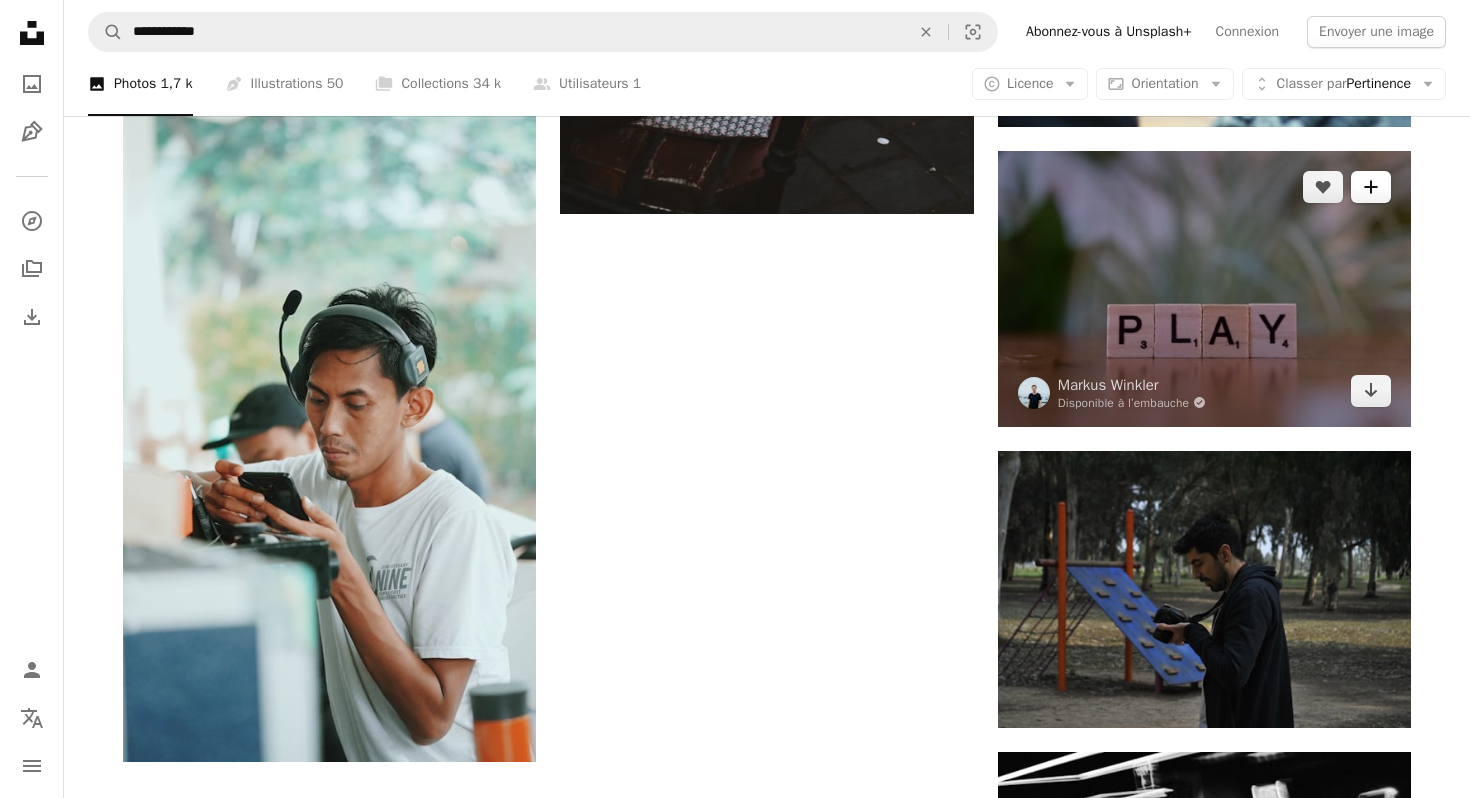 click on "A plus sign" at bounding box center [1371, 187] 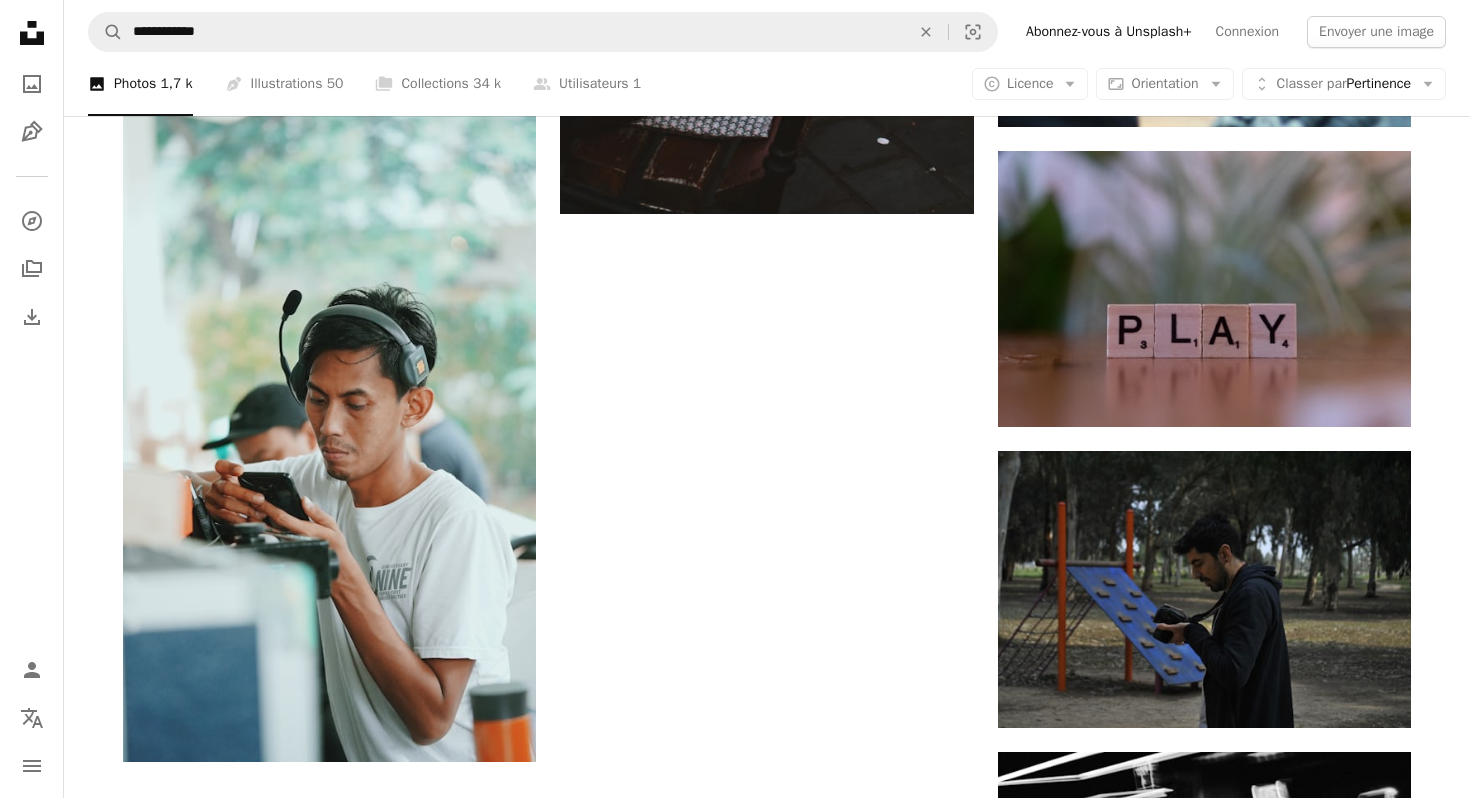 type on "**********" 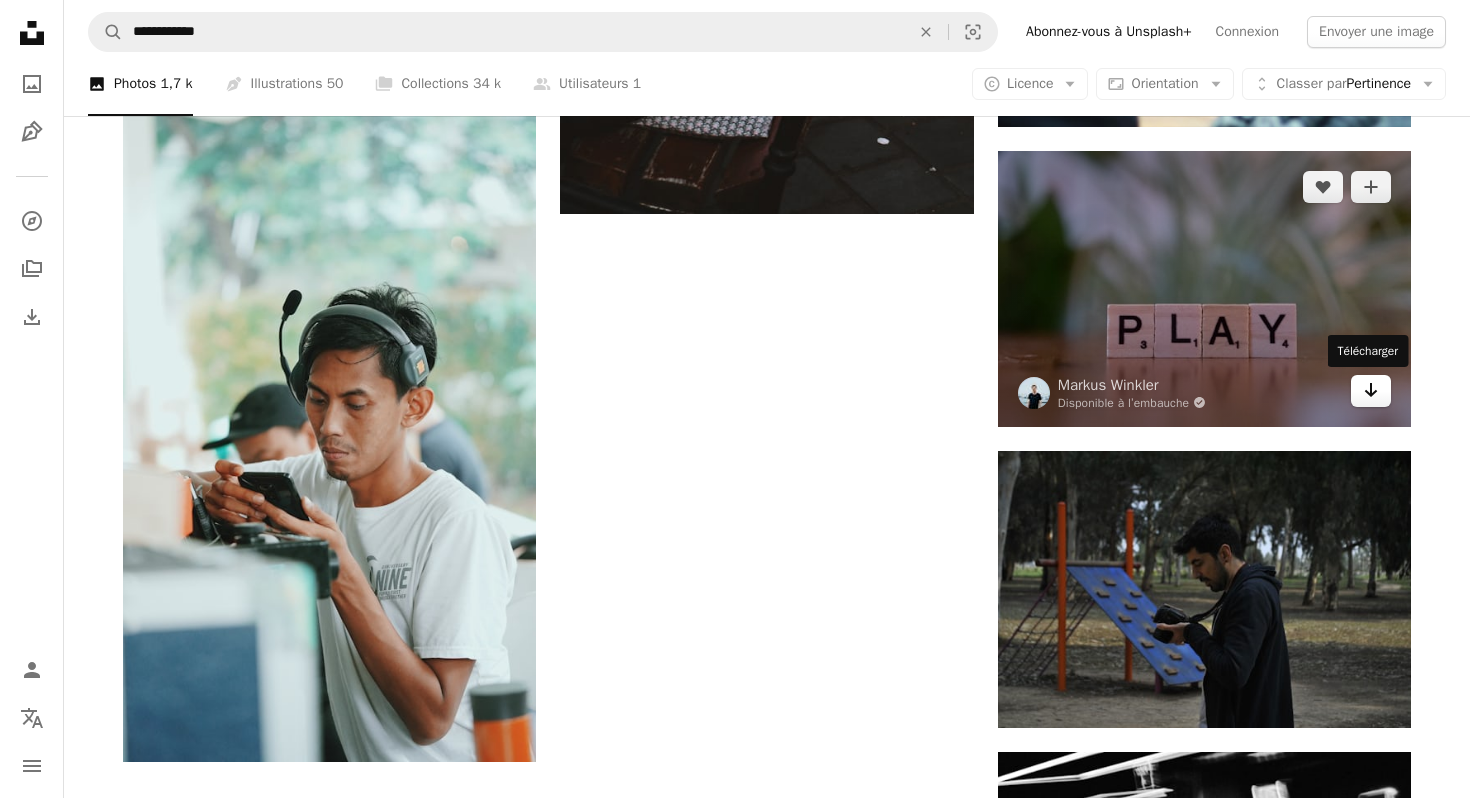 click 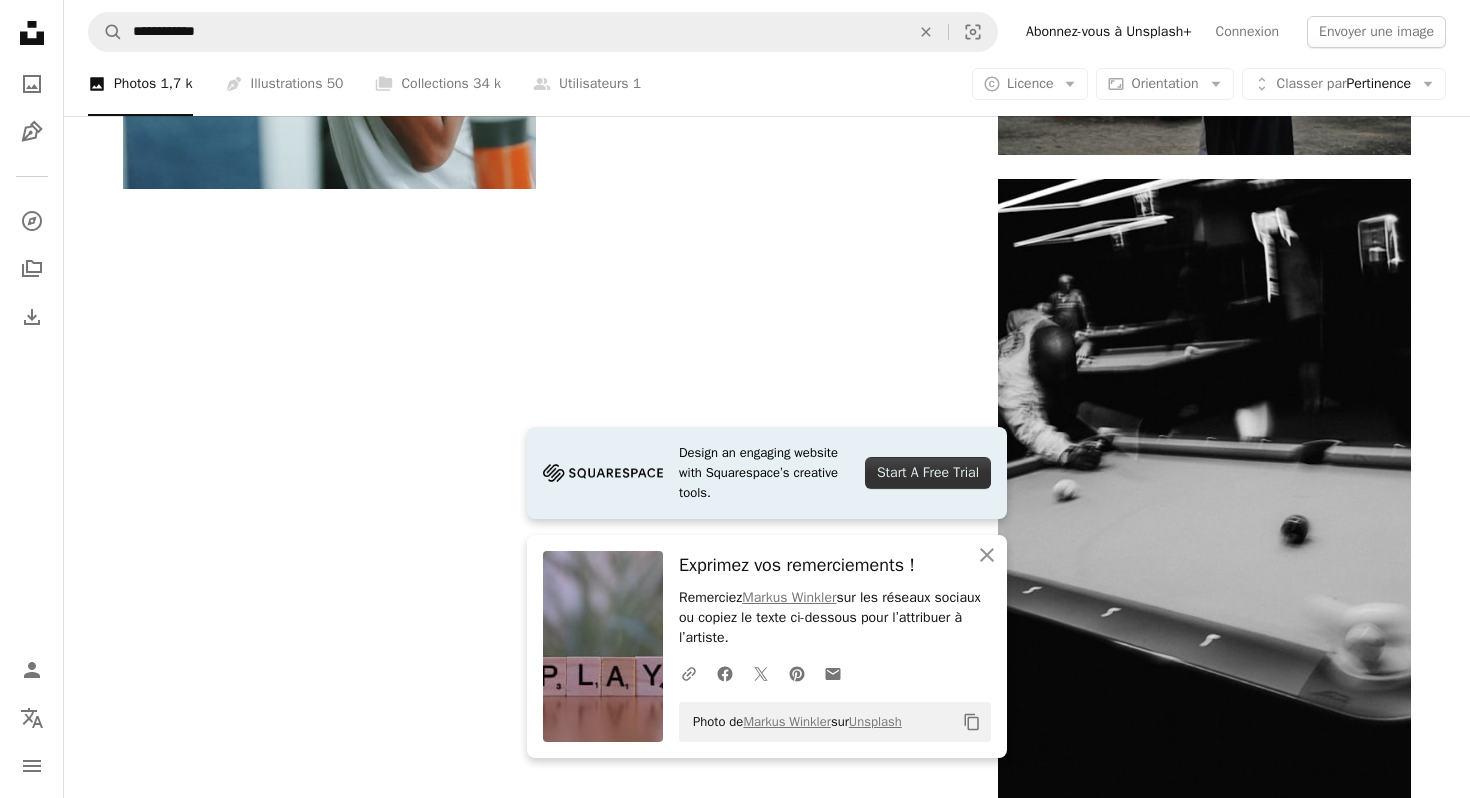 scroll, scrollTop: 3024, scrollLeft: 0, axis: vertical 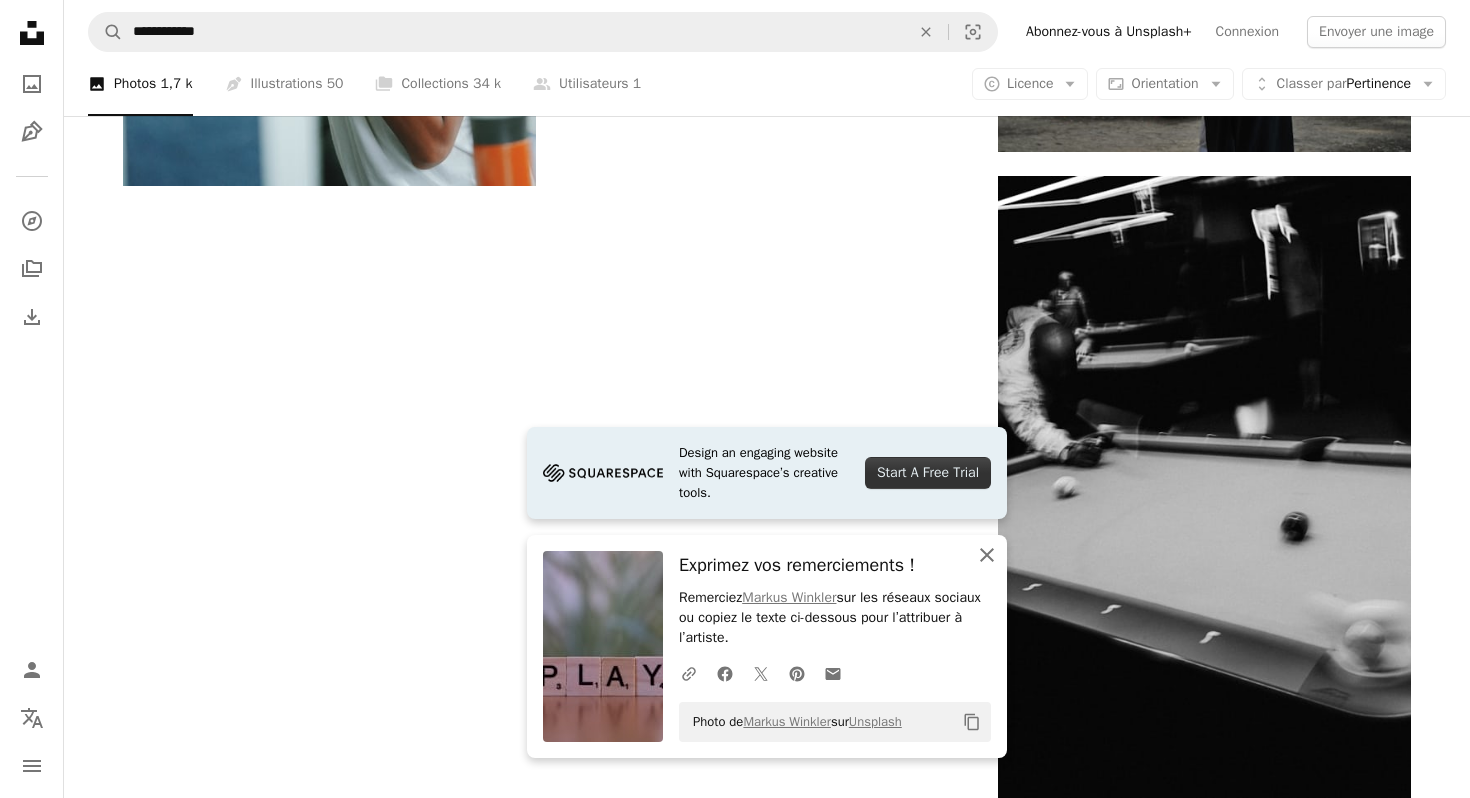 click on "An X shape" 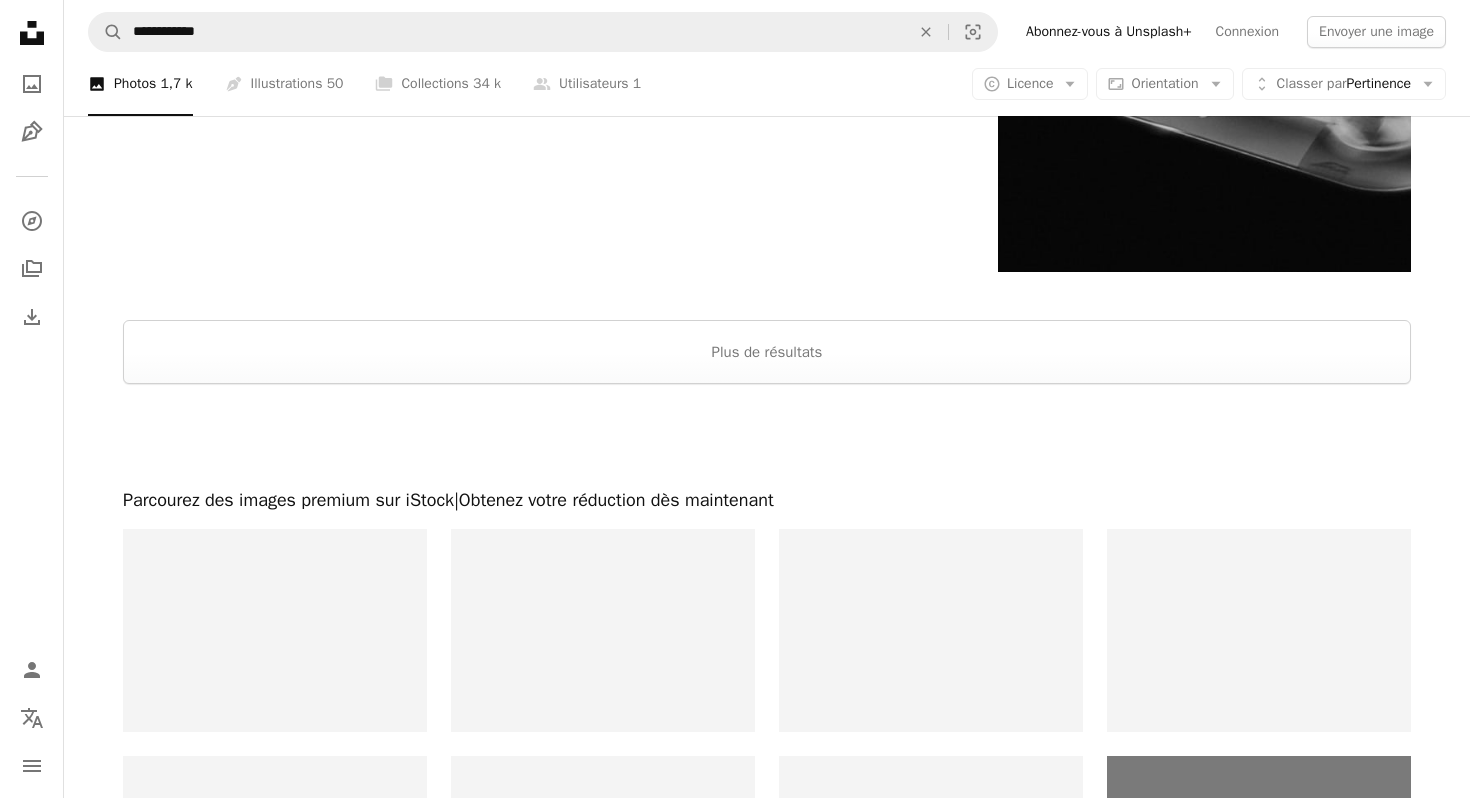 scroll, scrollTop: 3444, scrollLeft: 0, axis: vertical 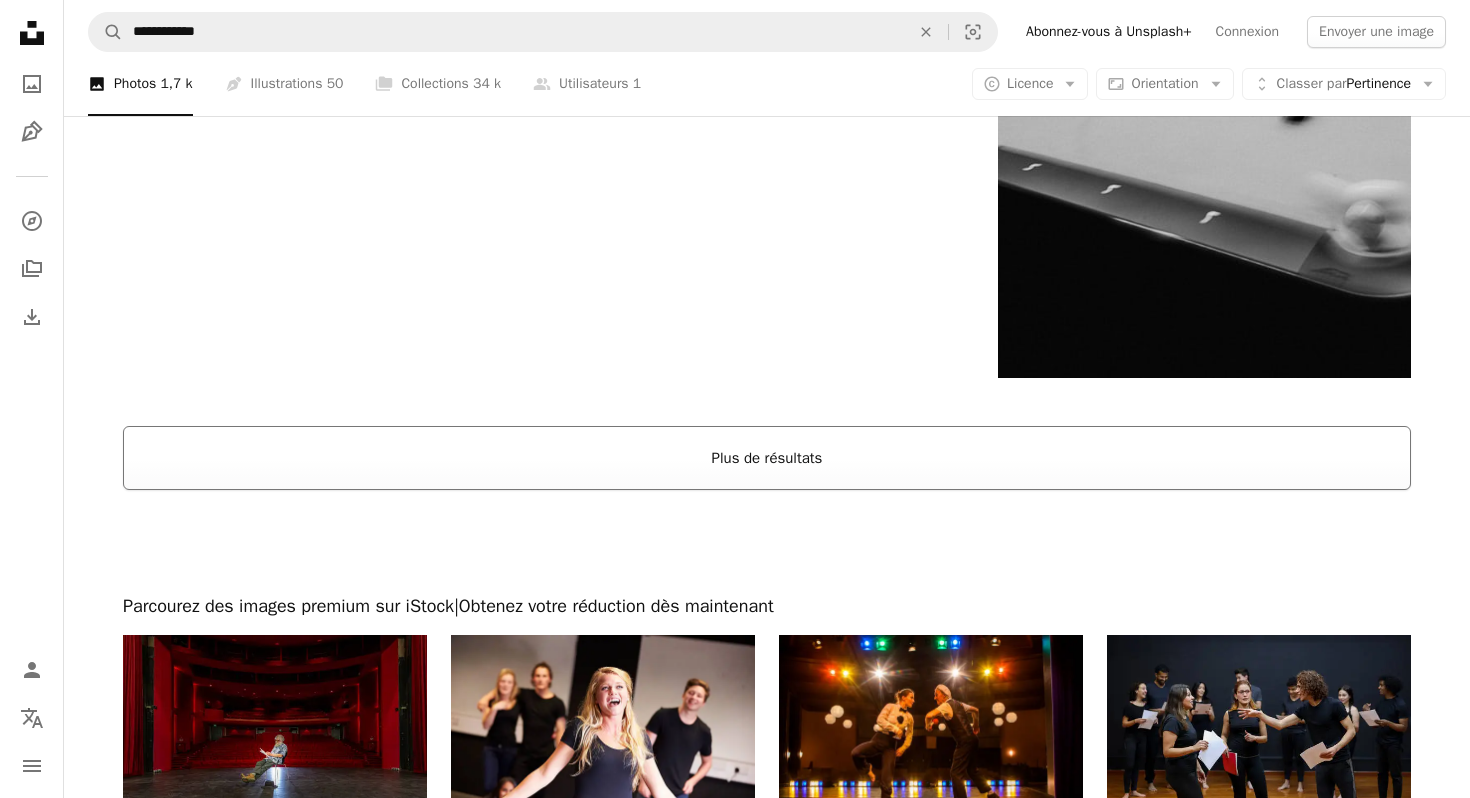 click on "Plus de résultats" at bounding box center [767, 458] 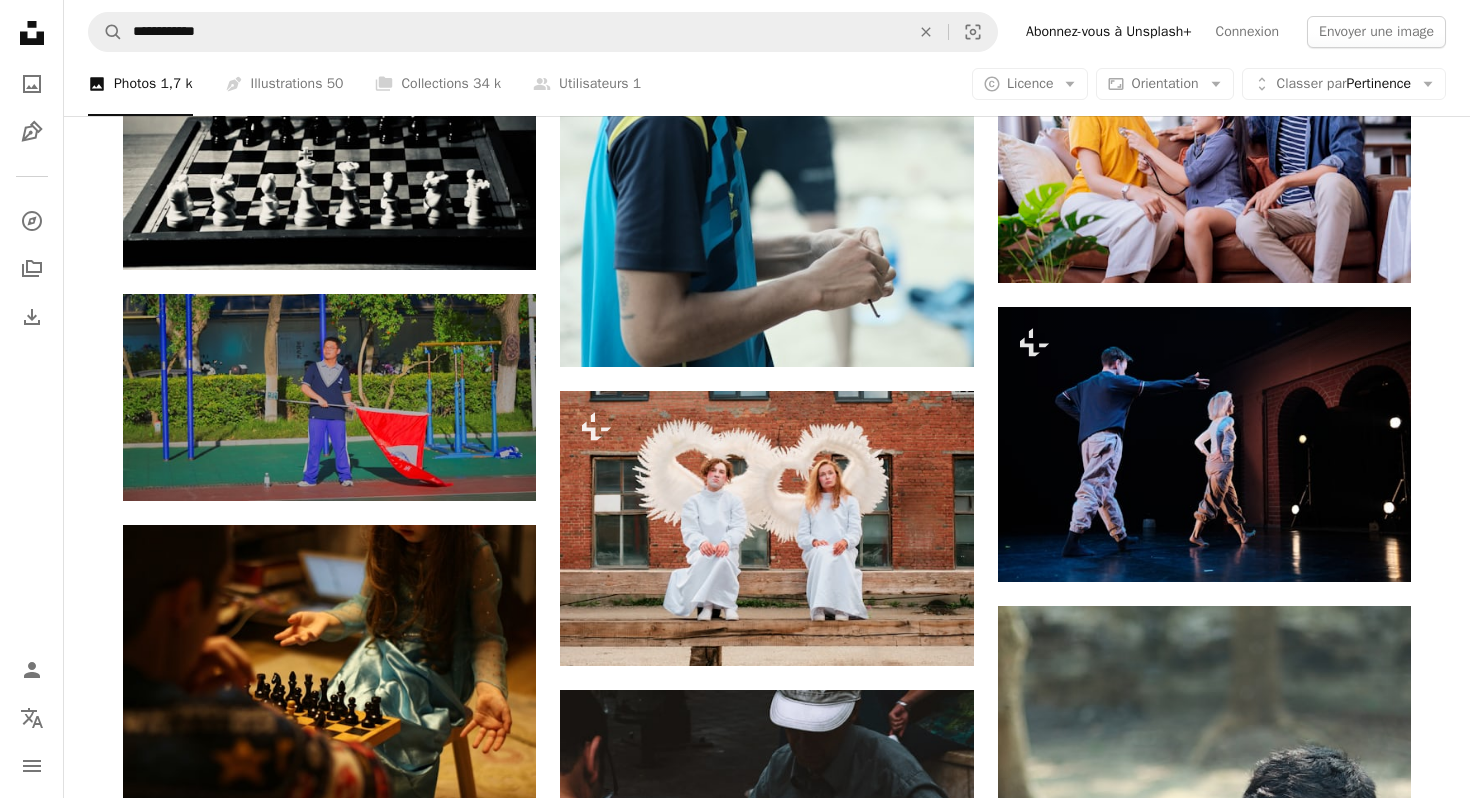 scroll, scrollTop: 1391, scrollLeft: 0, axis: vertical 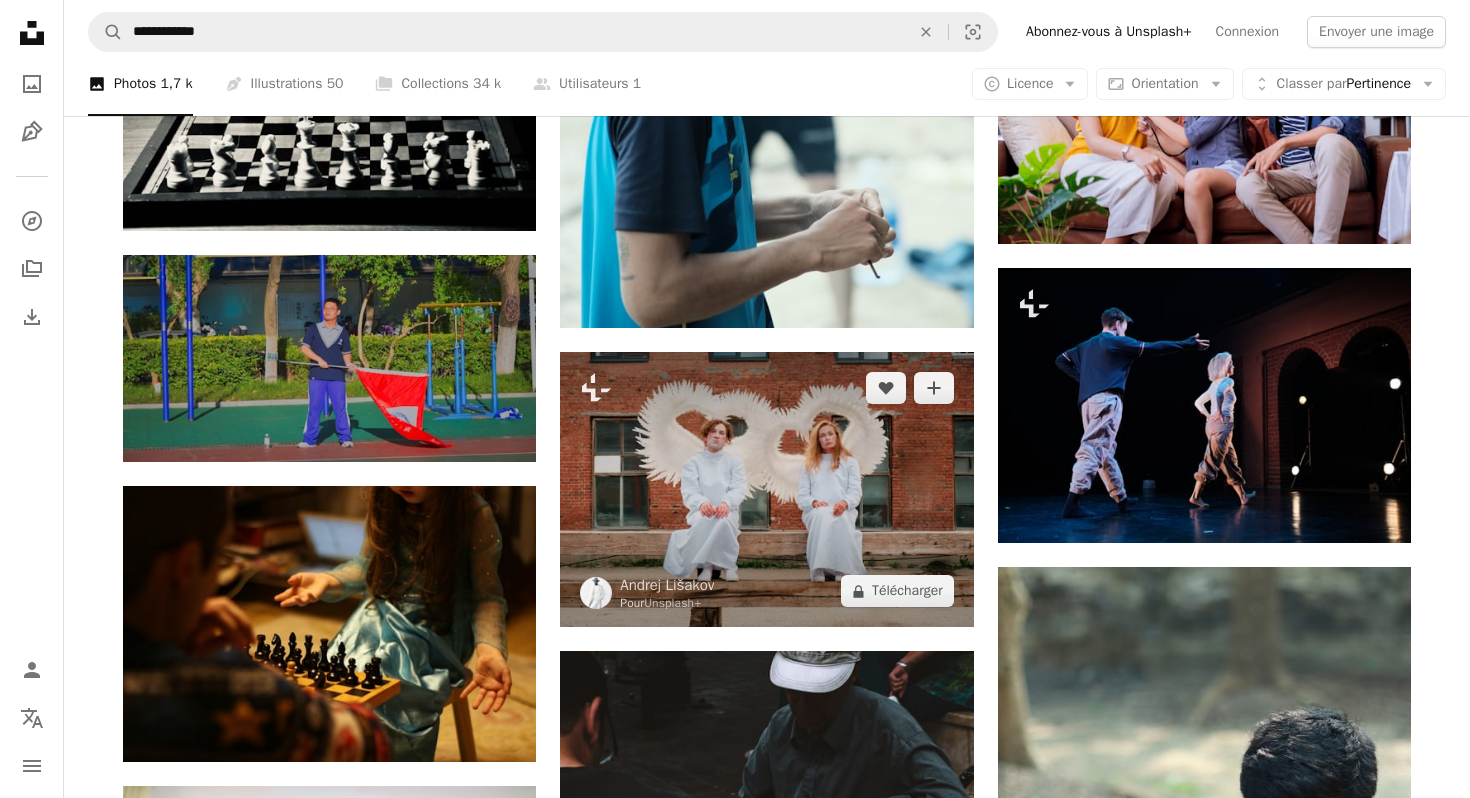 click at bounding box center (766, 489) 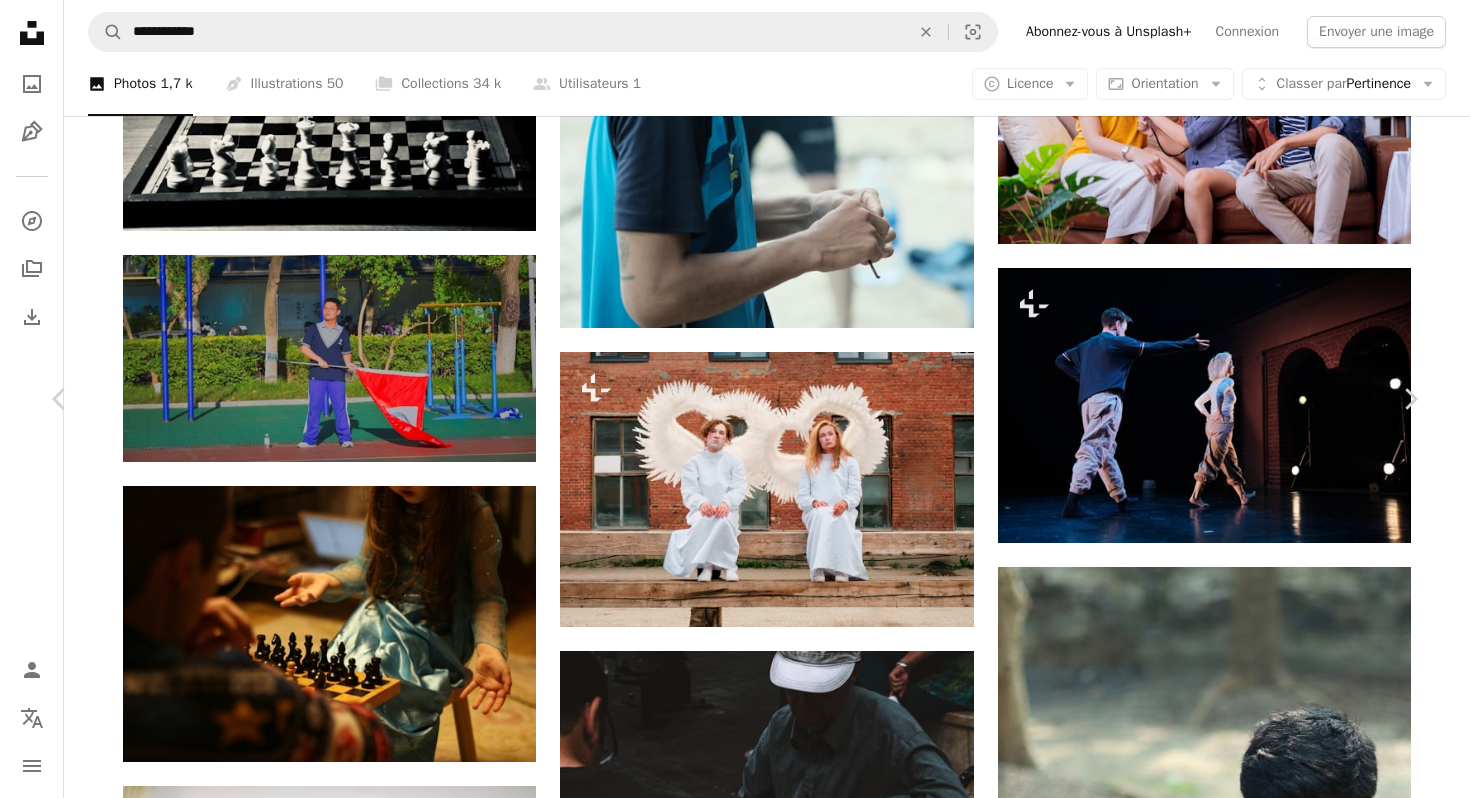 click on "An X shape" at bounding box center (20, 20) 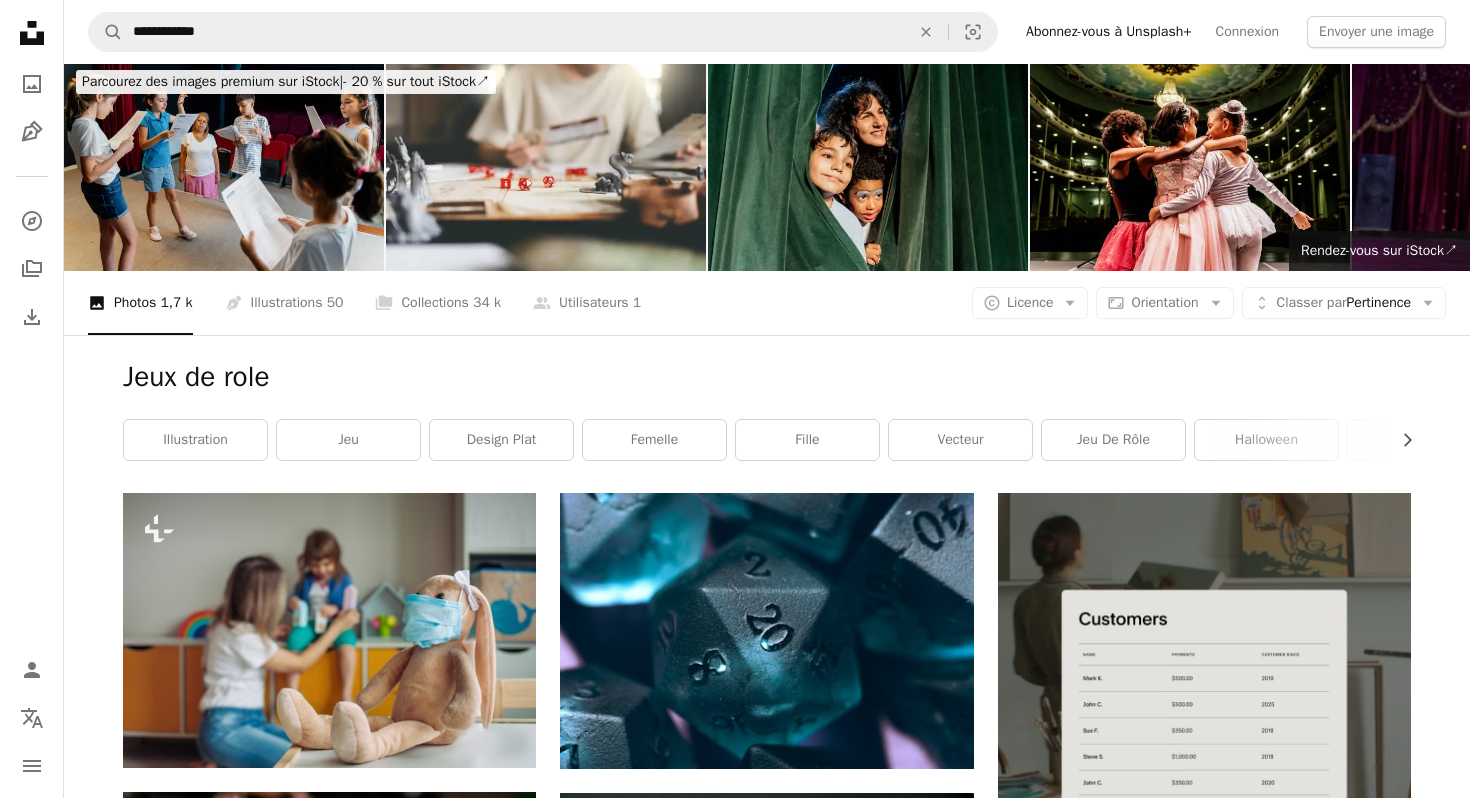 scroll, scrollTop: 0, scrollLeft: 0, axis: both 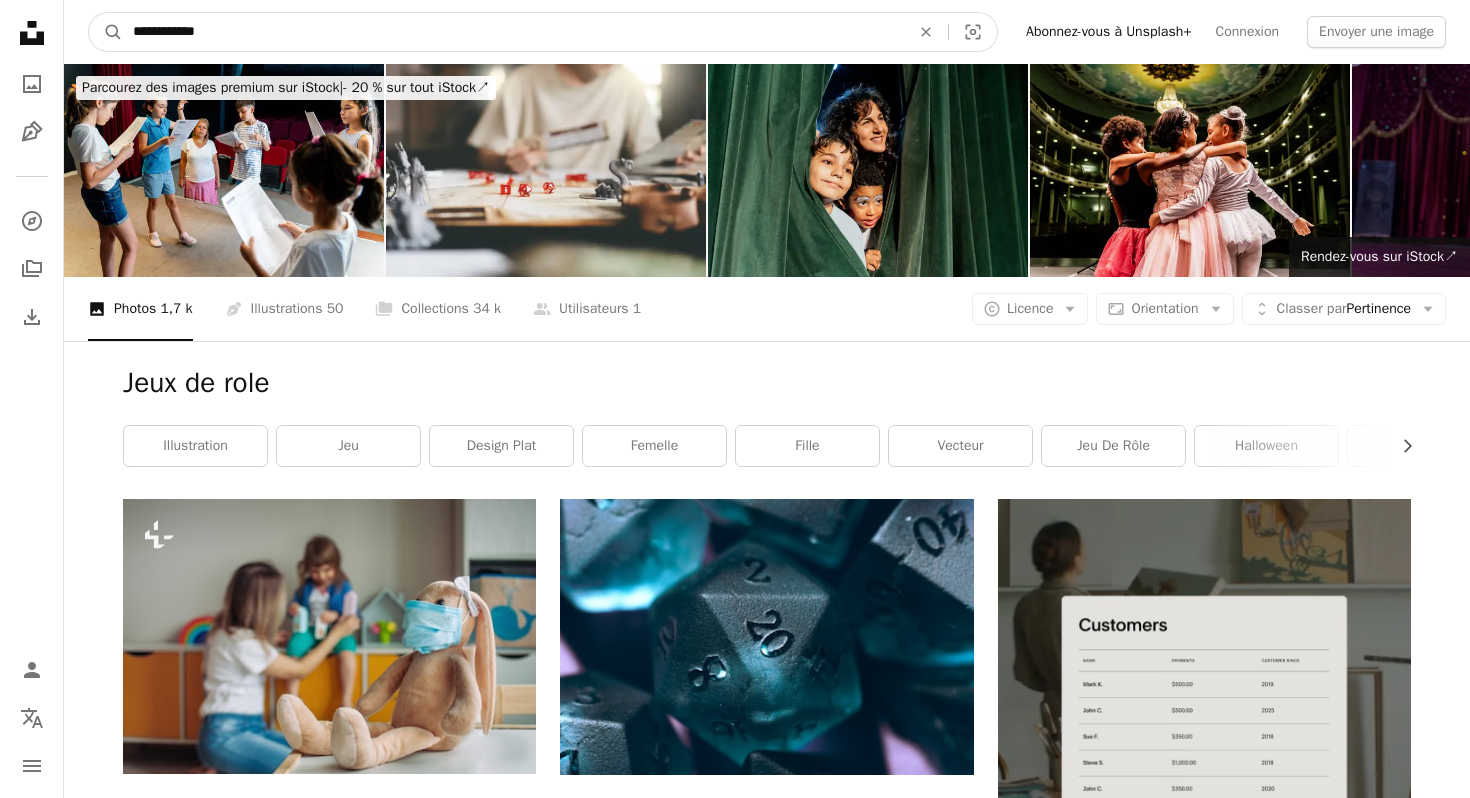 click on "**********" at bounding box center (513, 32) 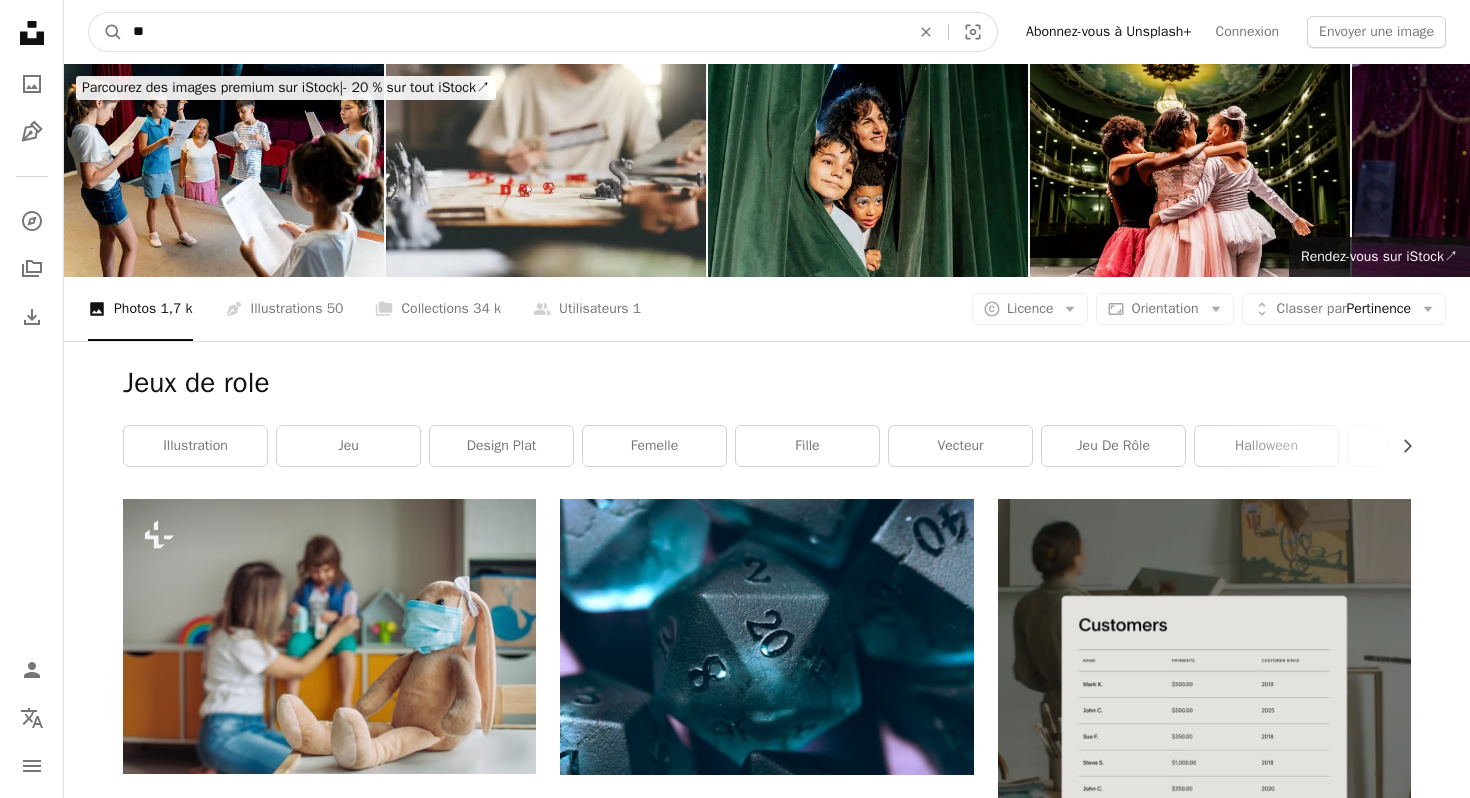 type on "*" 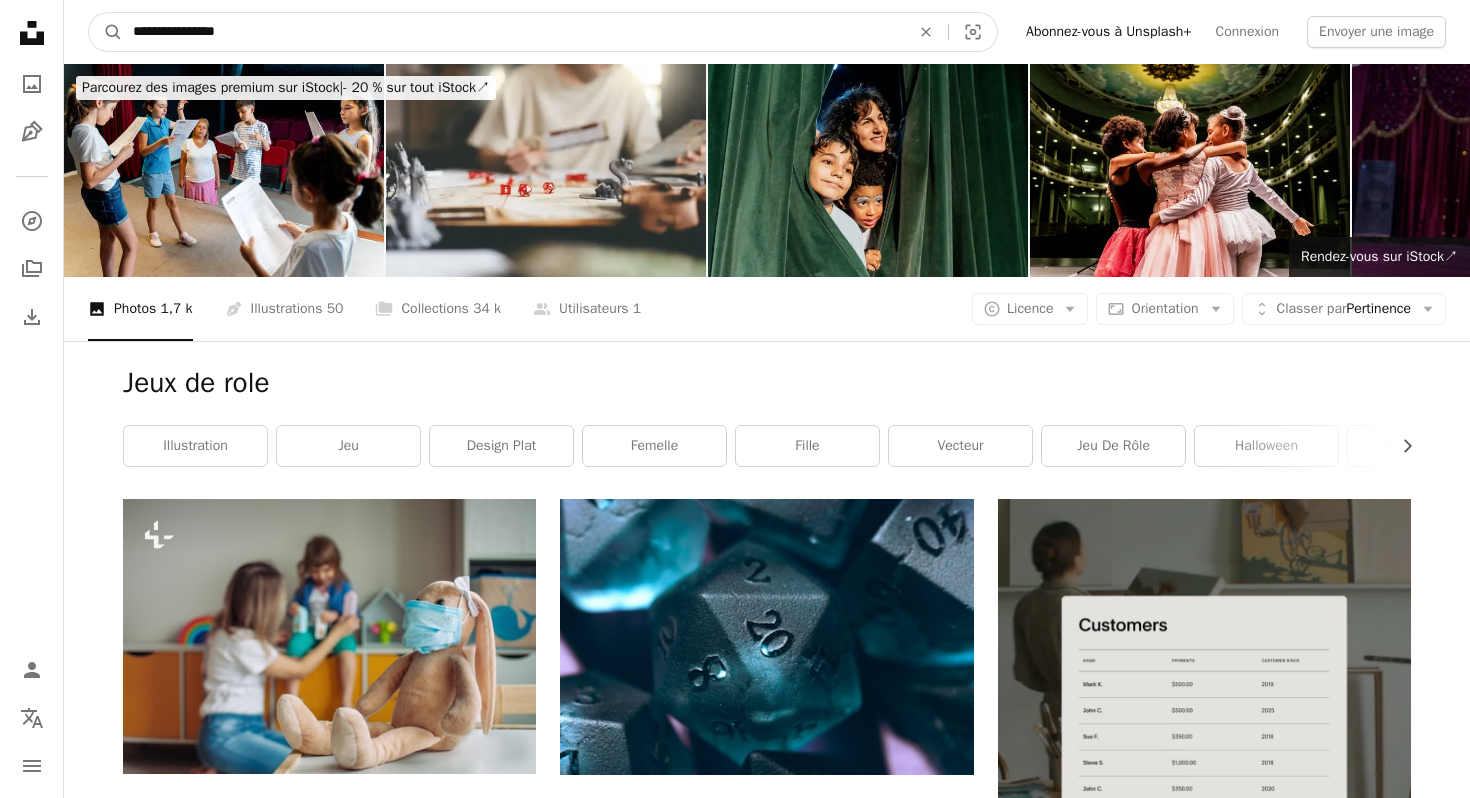 type on "**********" 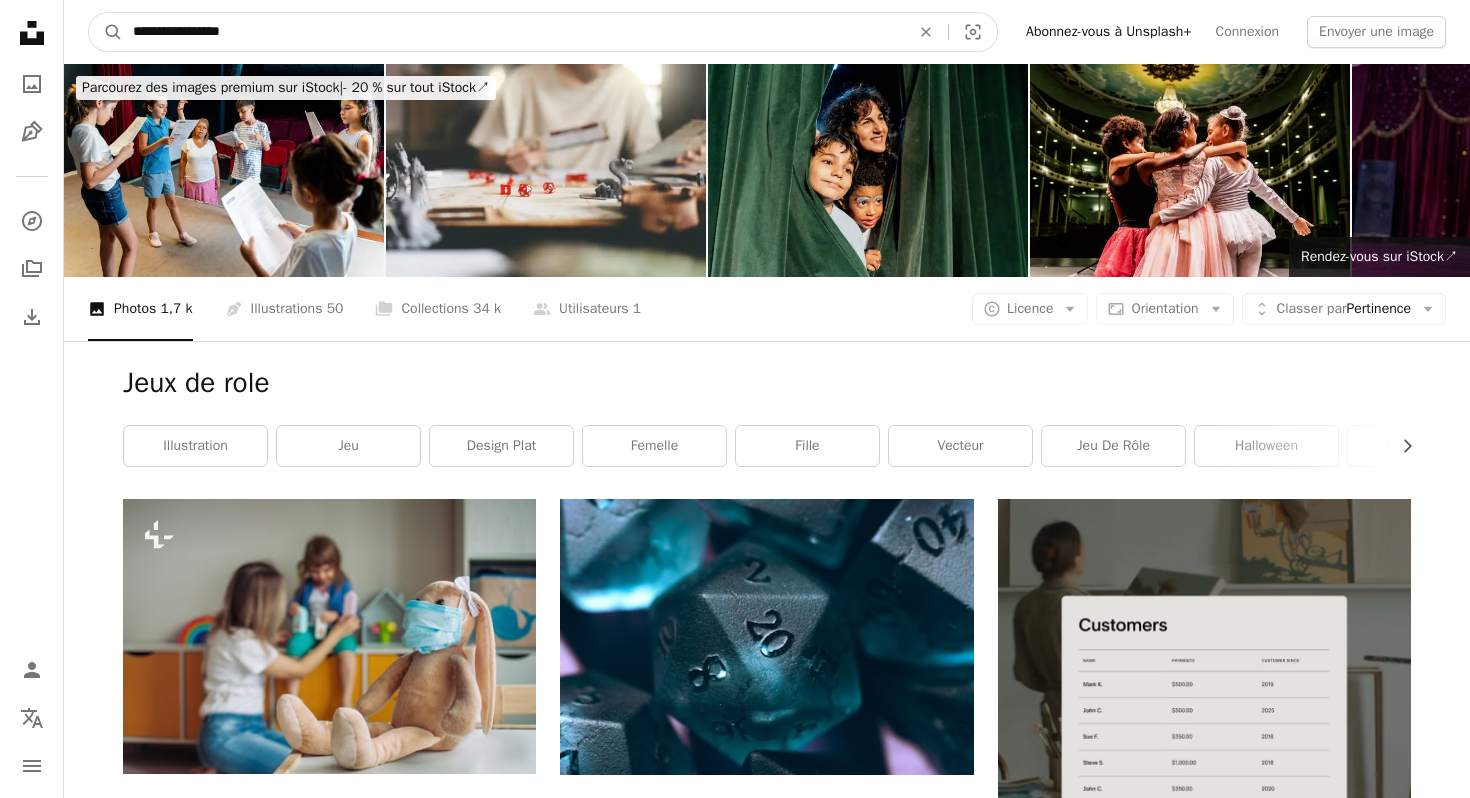 click on "A magnifying glass" at bounding box center (106, 32) 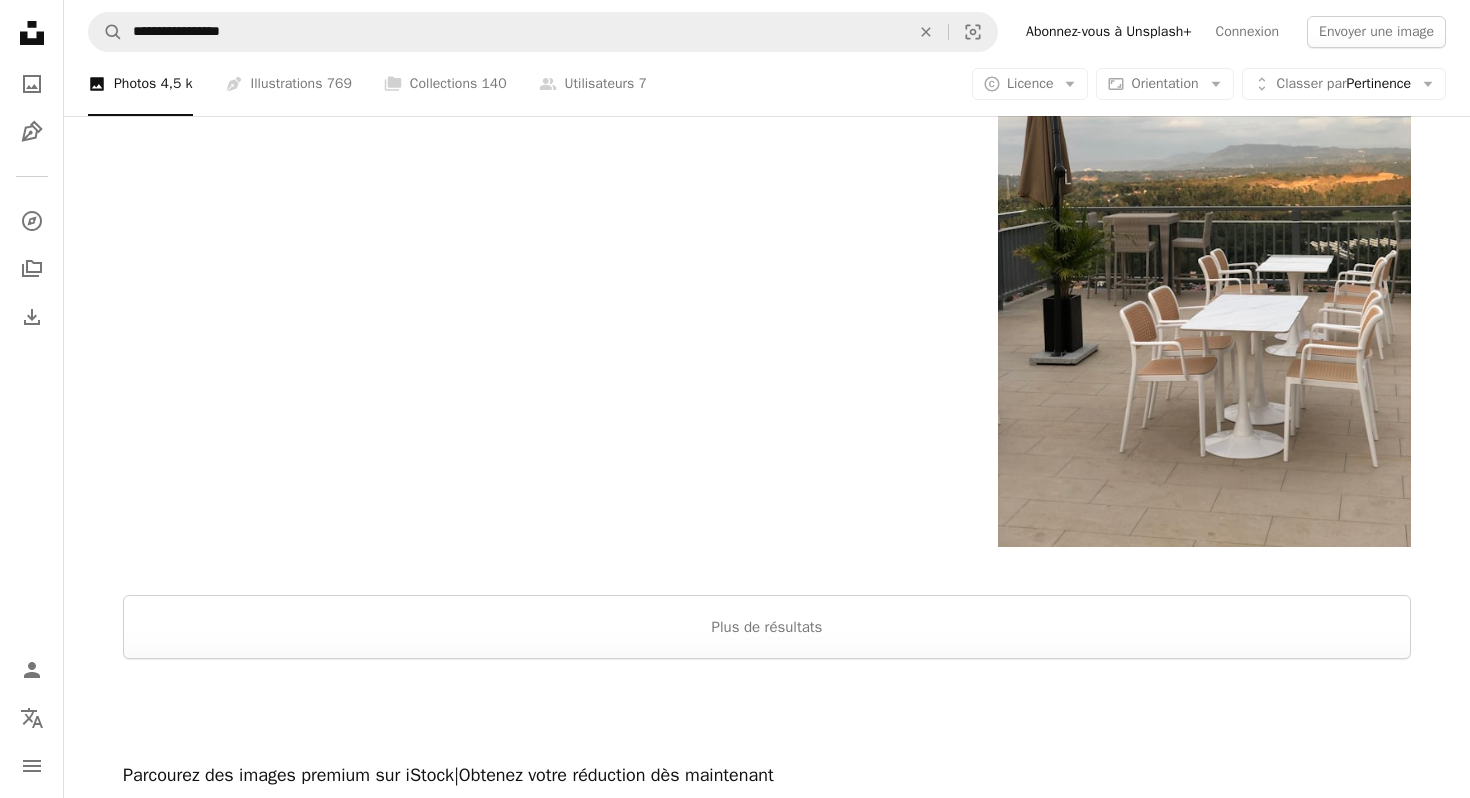 scroll, scrollTop: 3943, scrollLeft: 0, axis: vertical 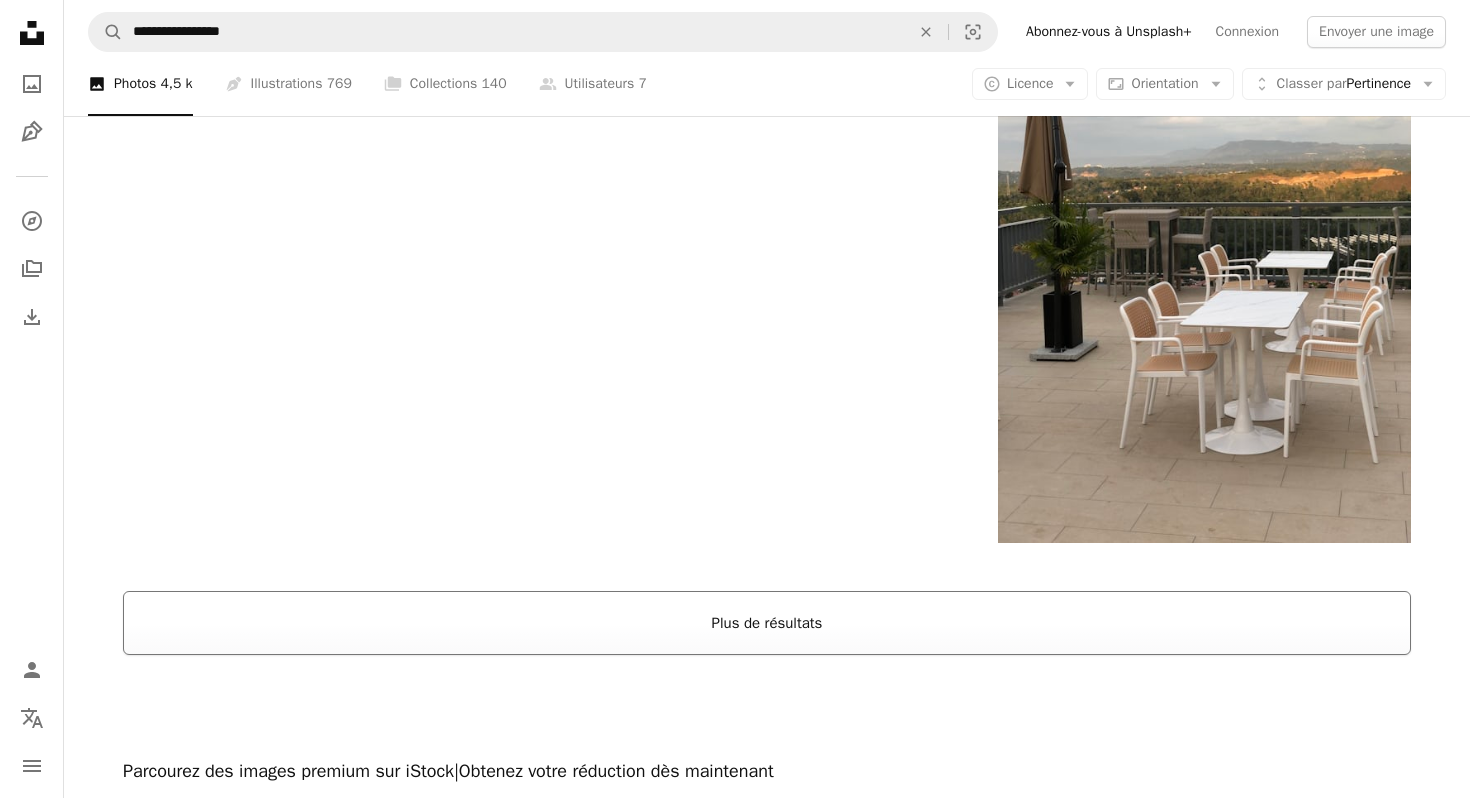 click on "Plus de résultats" at bounding box center [767, 623] 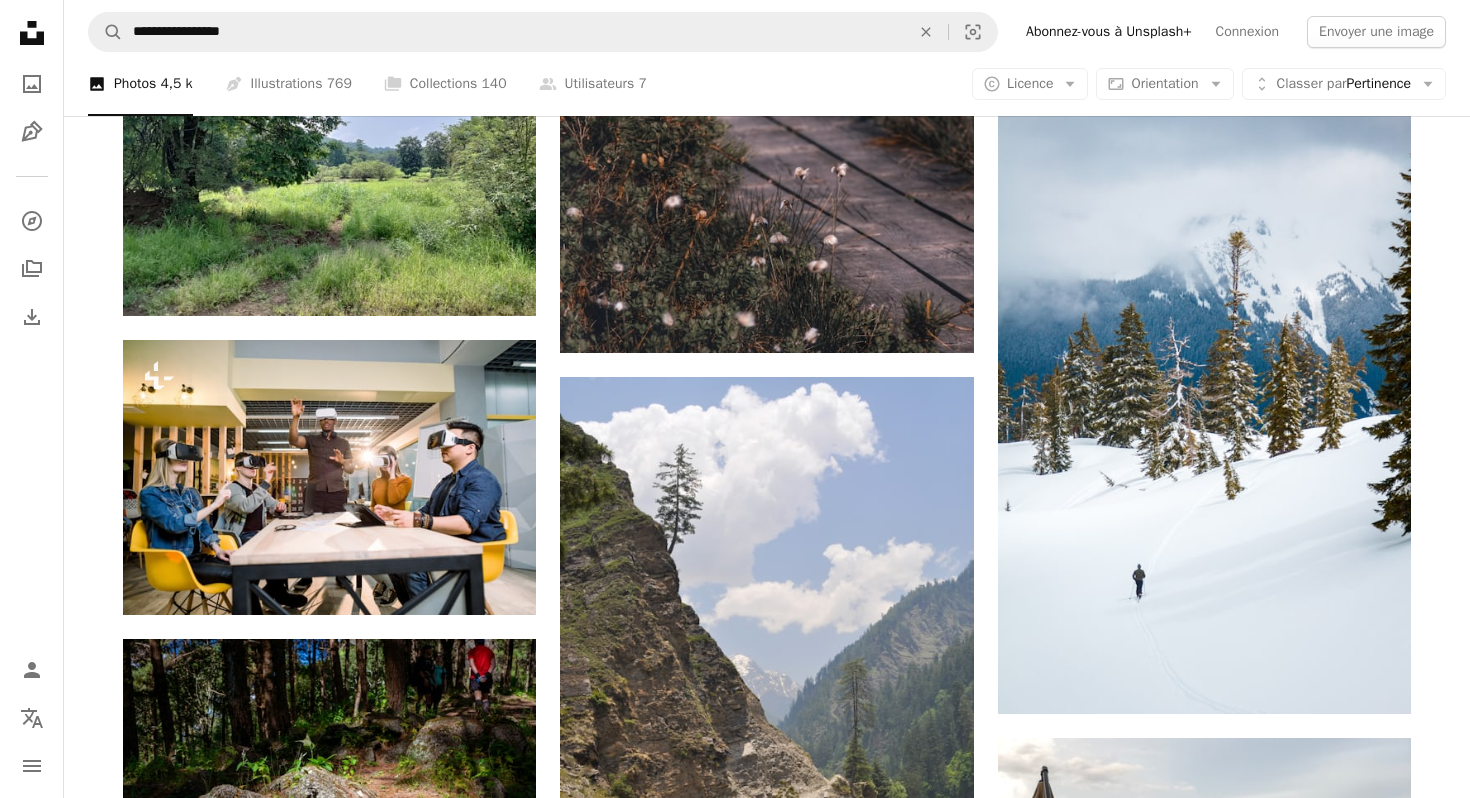 scroll, scrollTop: 3195, scrollLeft: 0, axis: vertical 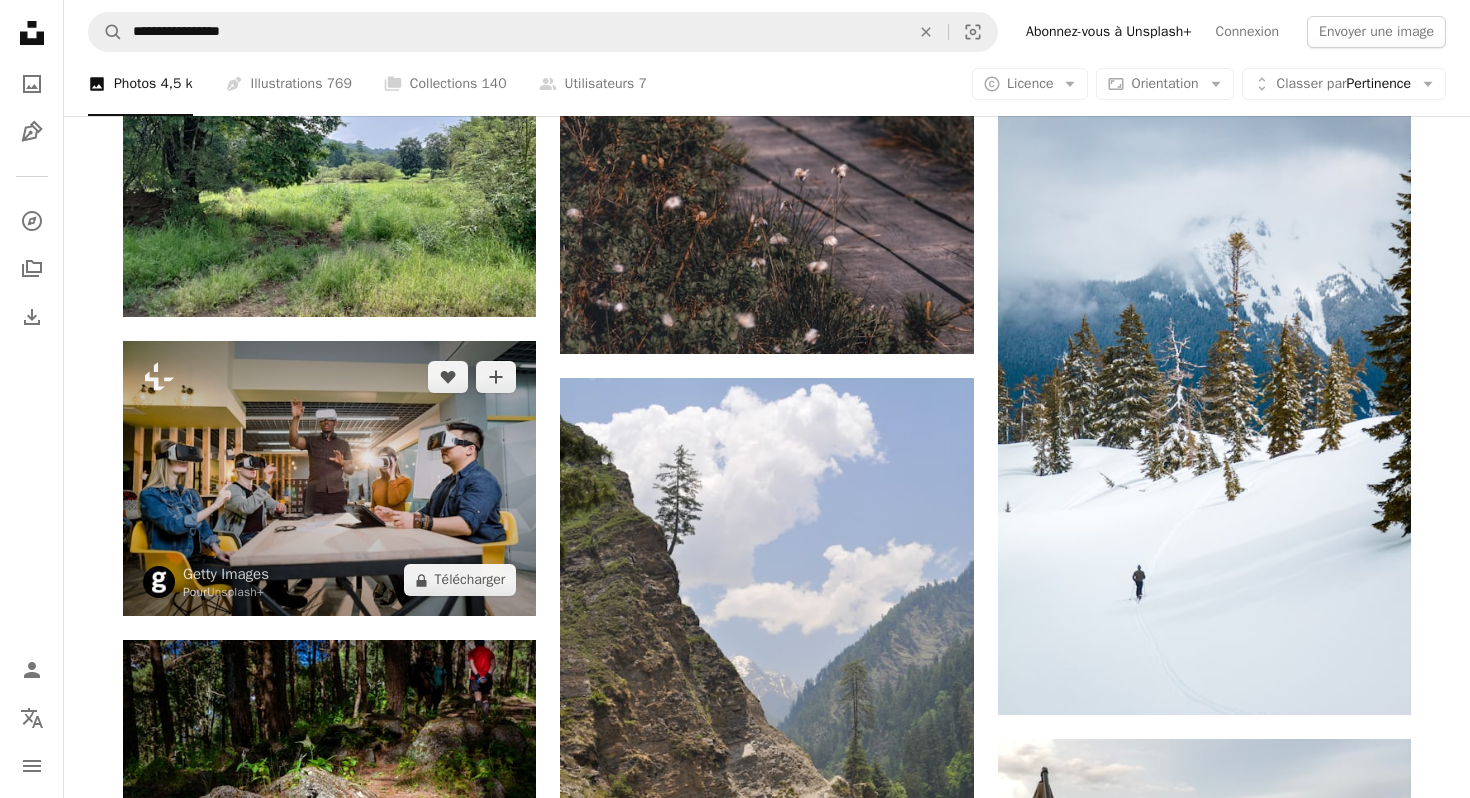 click at bounding box center (329, 478) 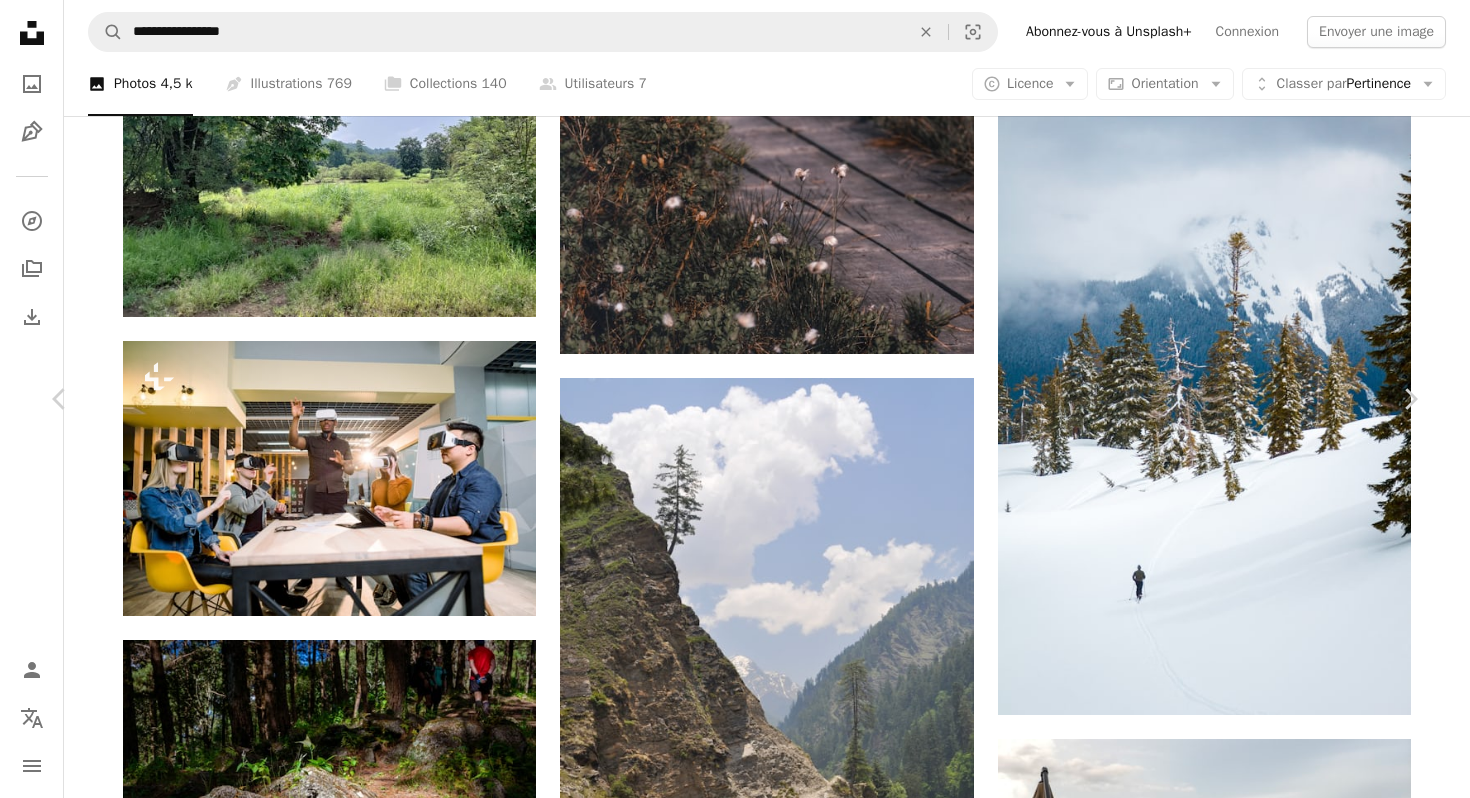scroll, scrollTop: 0, scrollLeft: 0, axis: both 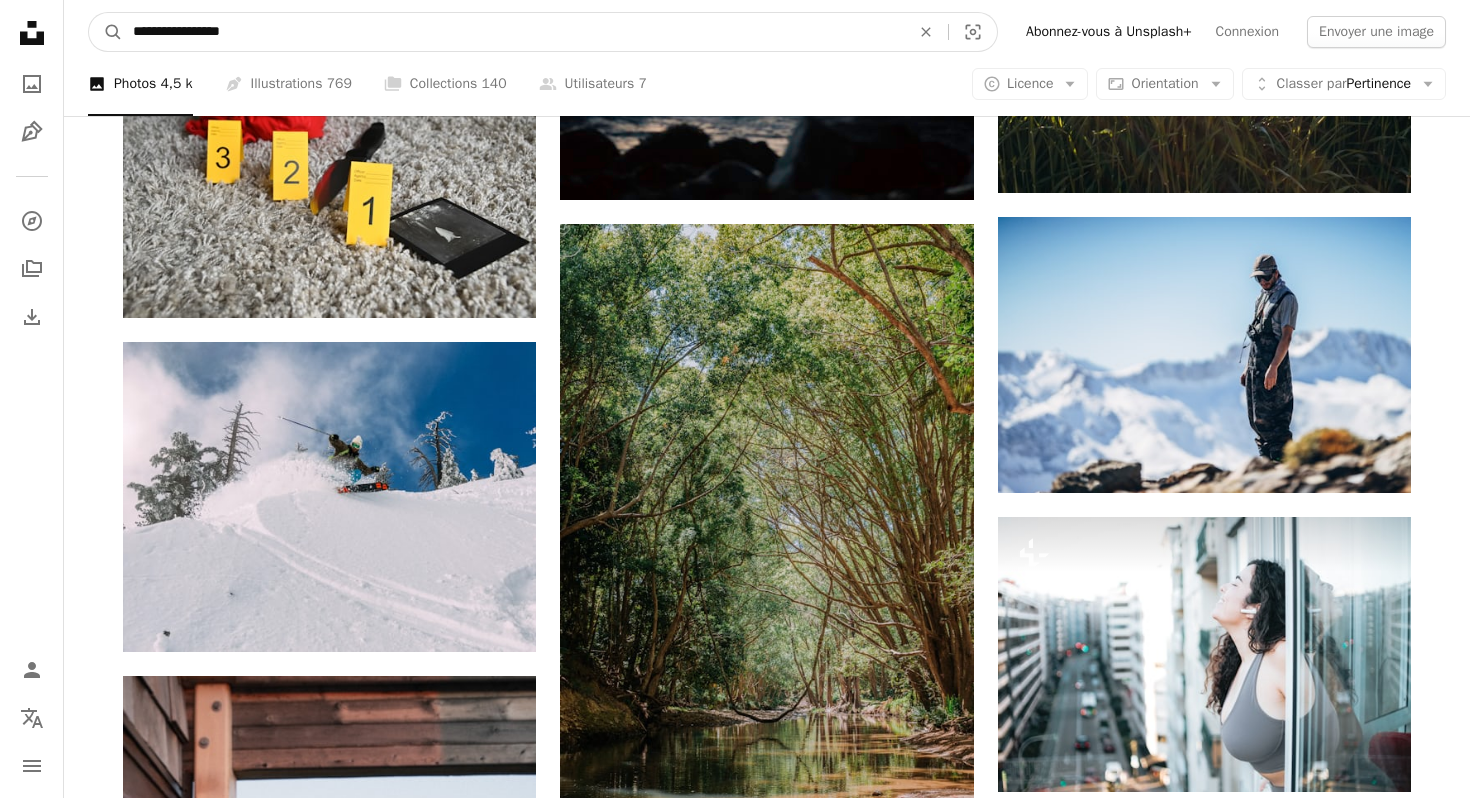 click on "**********" at bounding box center (513, 32) 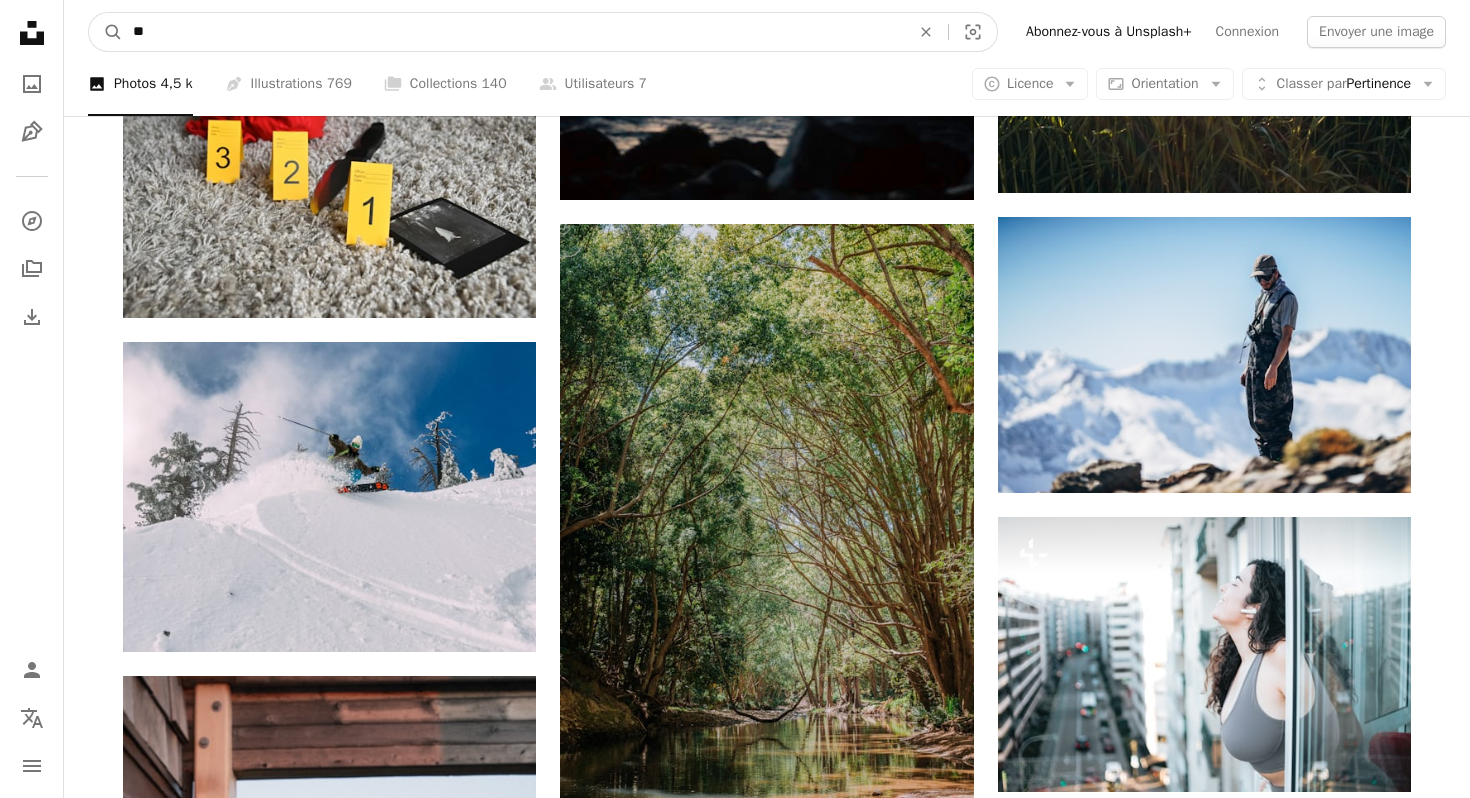 type on "*" 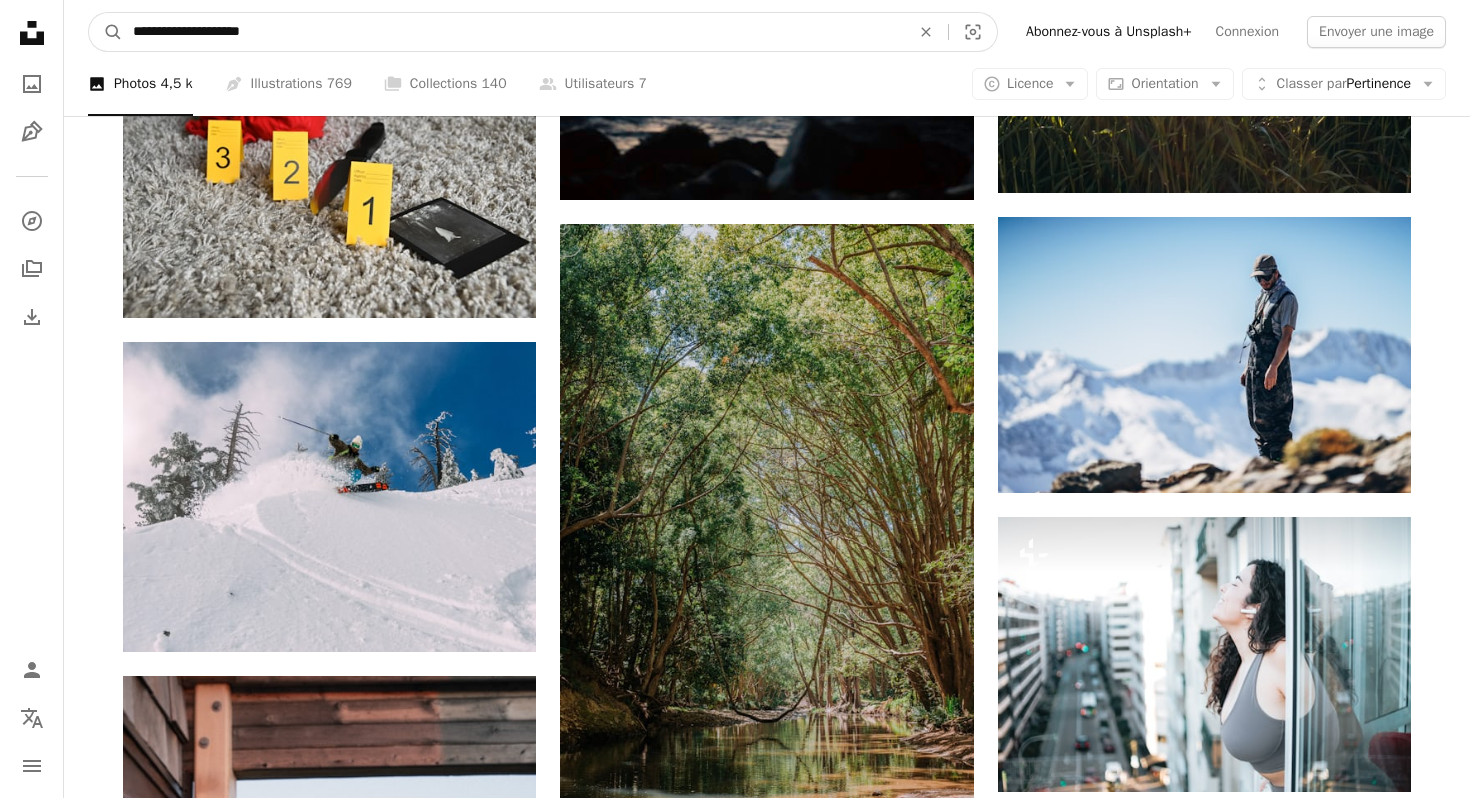 type on "**********" 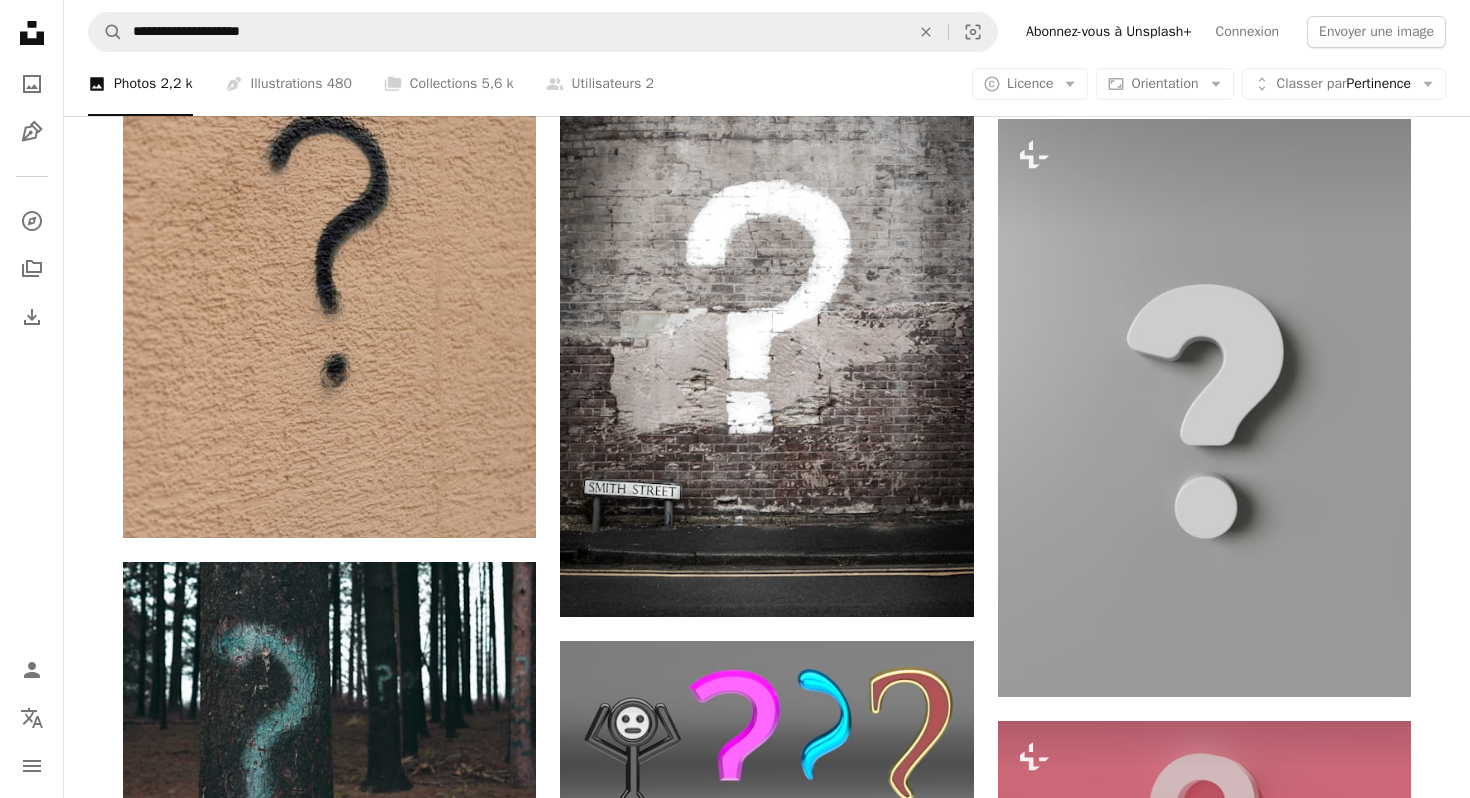 scroll, scrollTop: 1112, scrollLeft: 0, axis: vertical 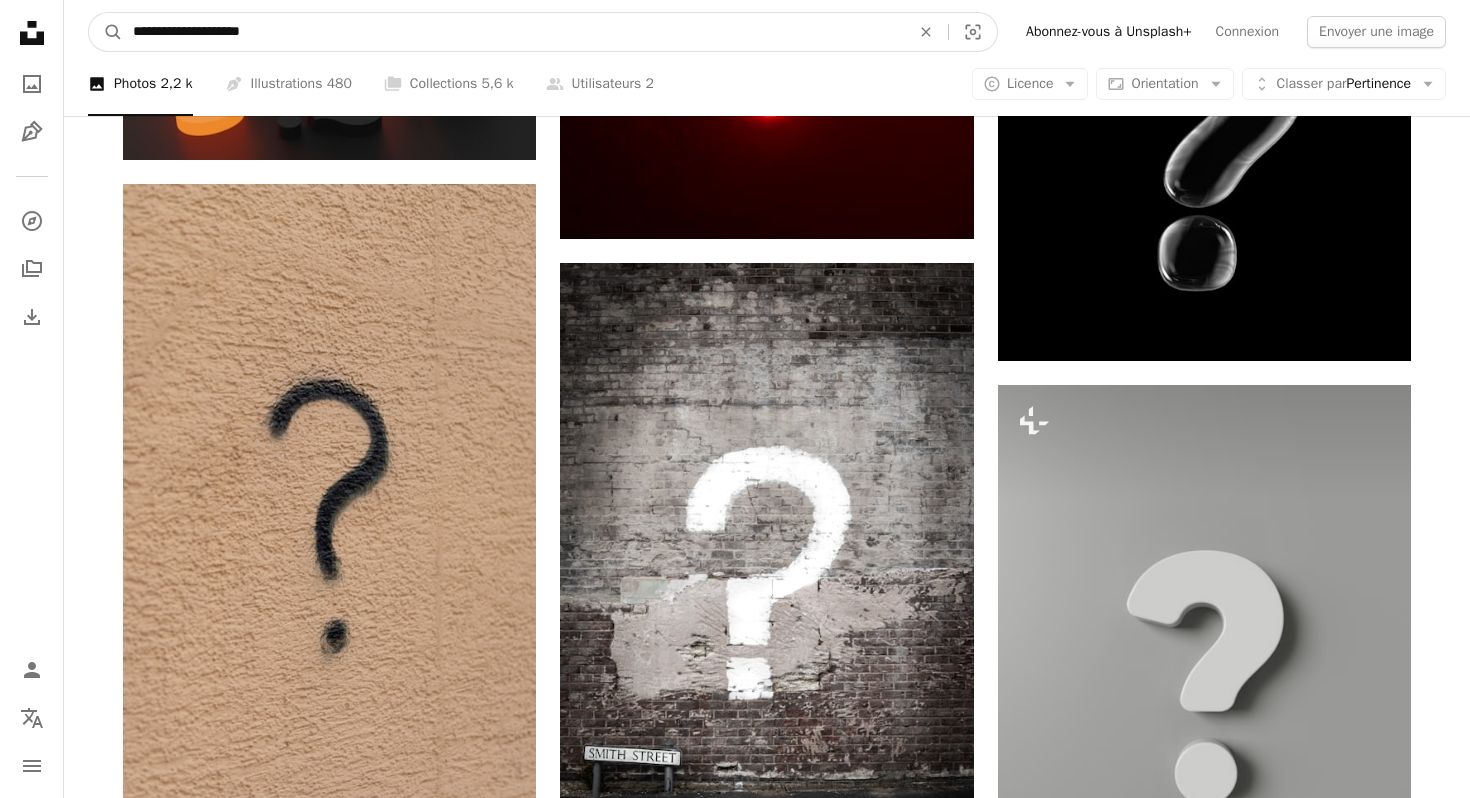 click on "**********" at bounding box center [513, 32] 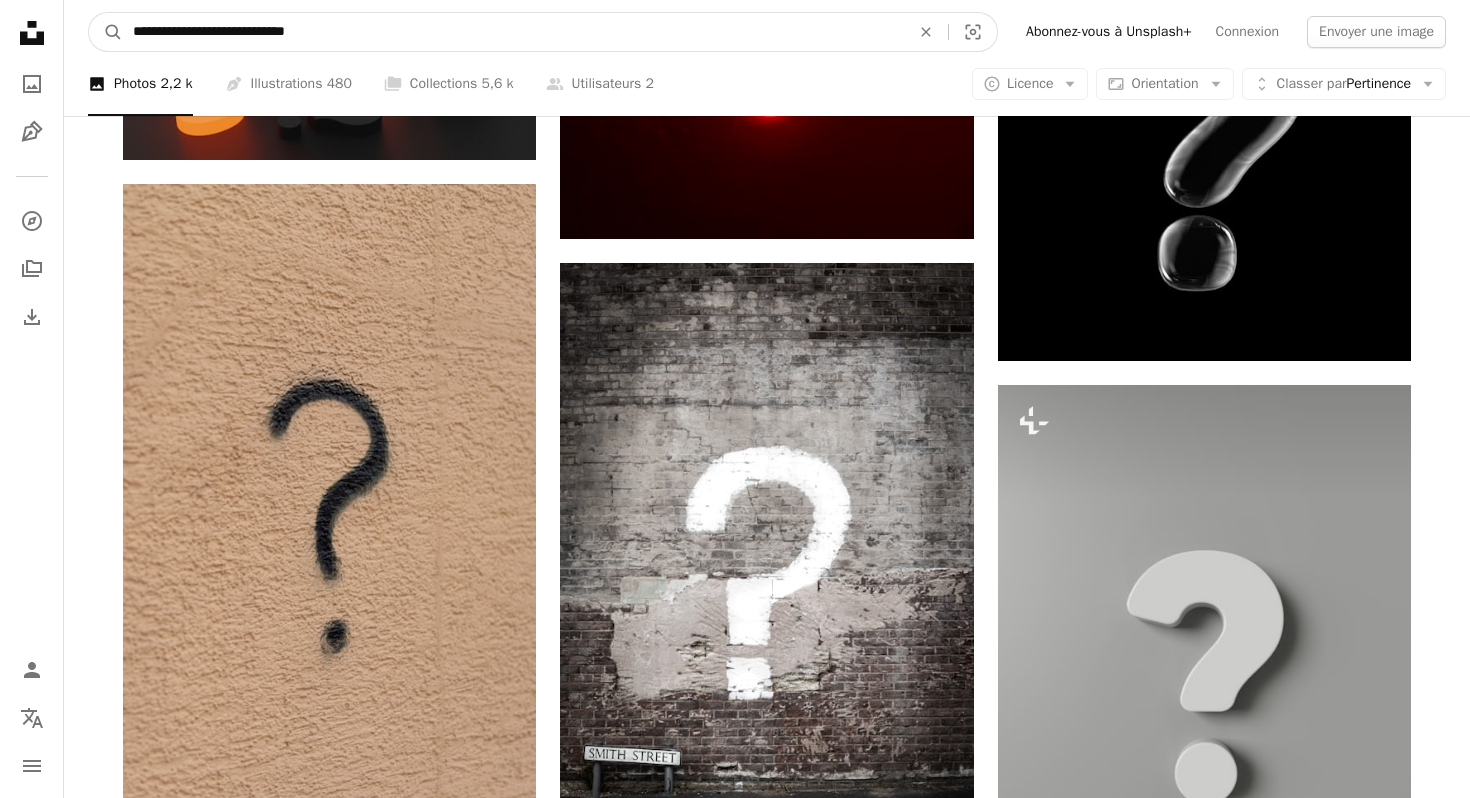 type on "**********" 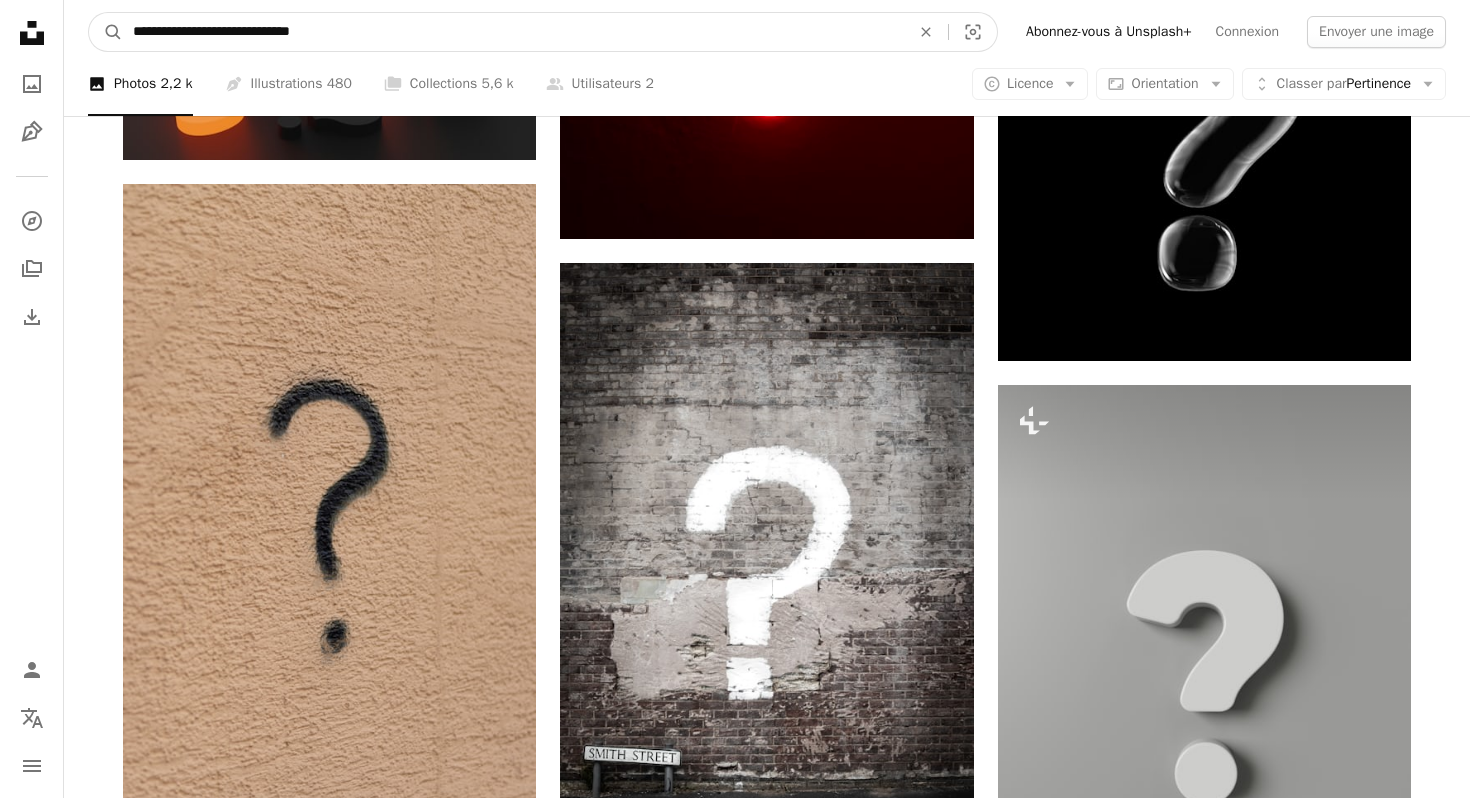 click on "A magnifying glass" at bounding box center (106, 32) 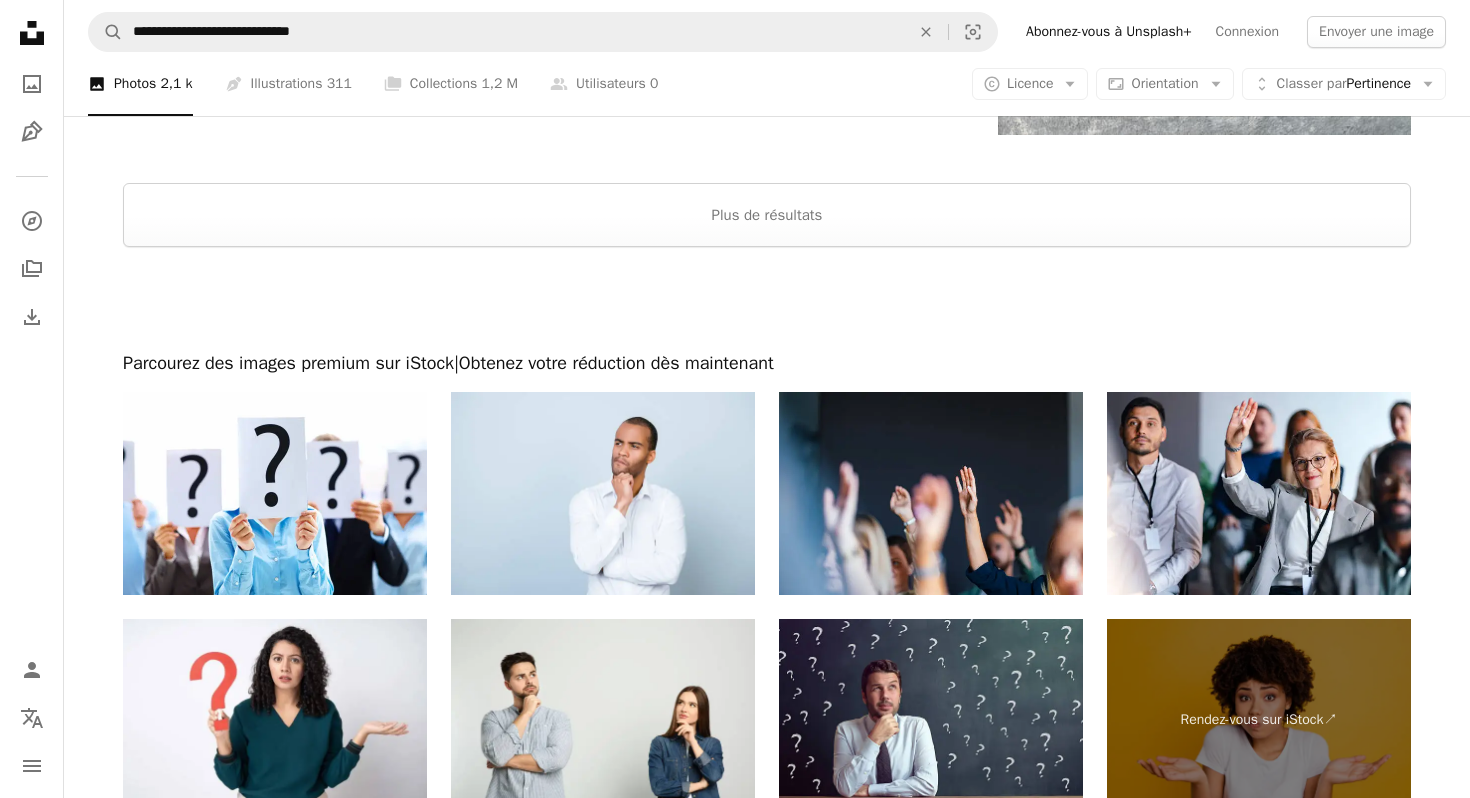 scroll, scrollTop: 3714, scrollLeft: 0, axis: vertical 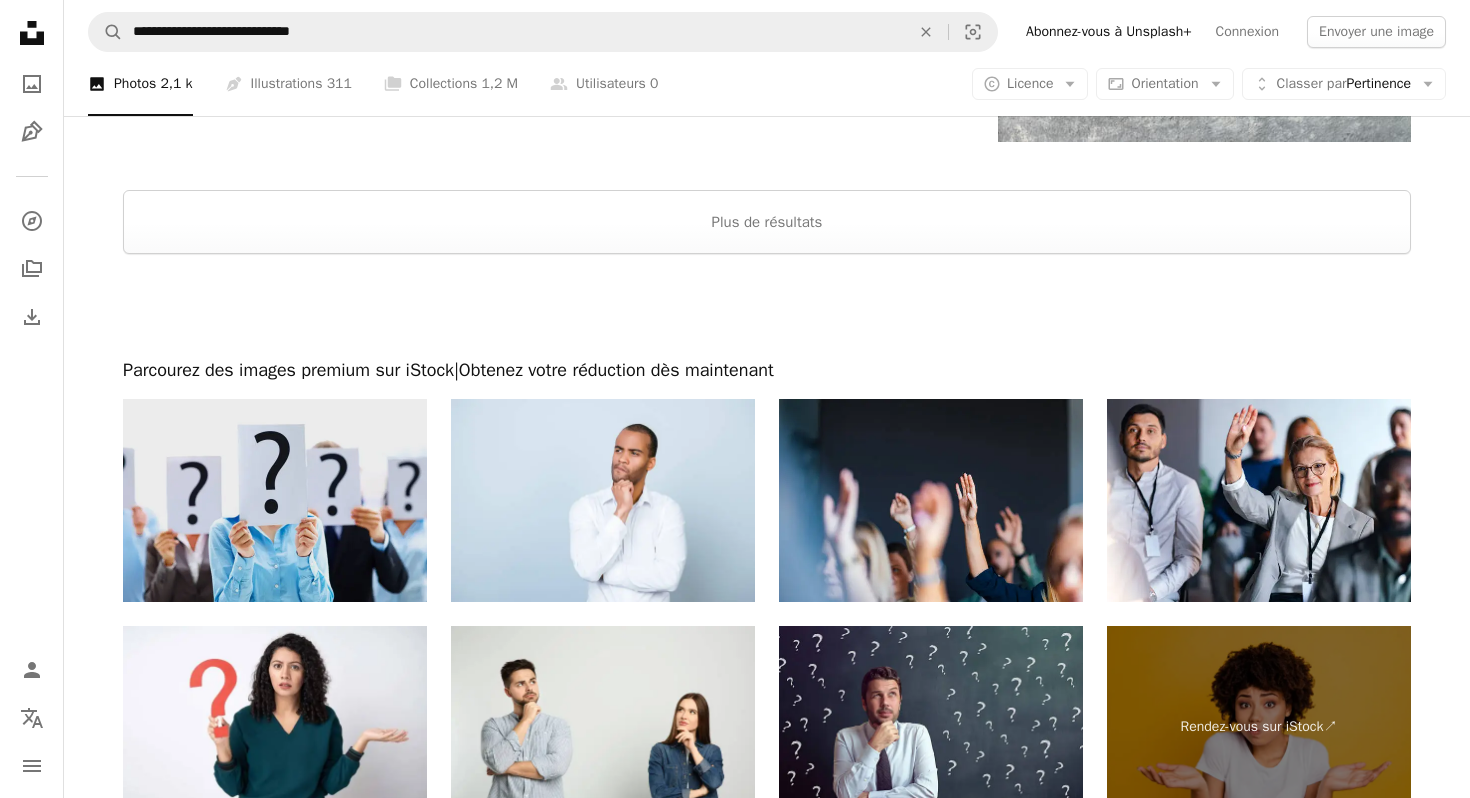 click at bounding box center (275, 500) 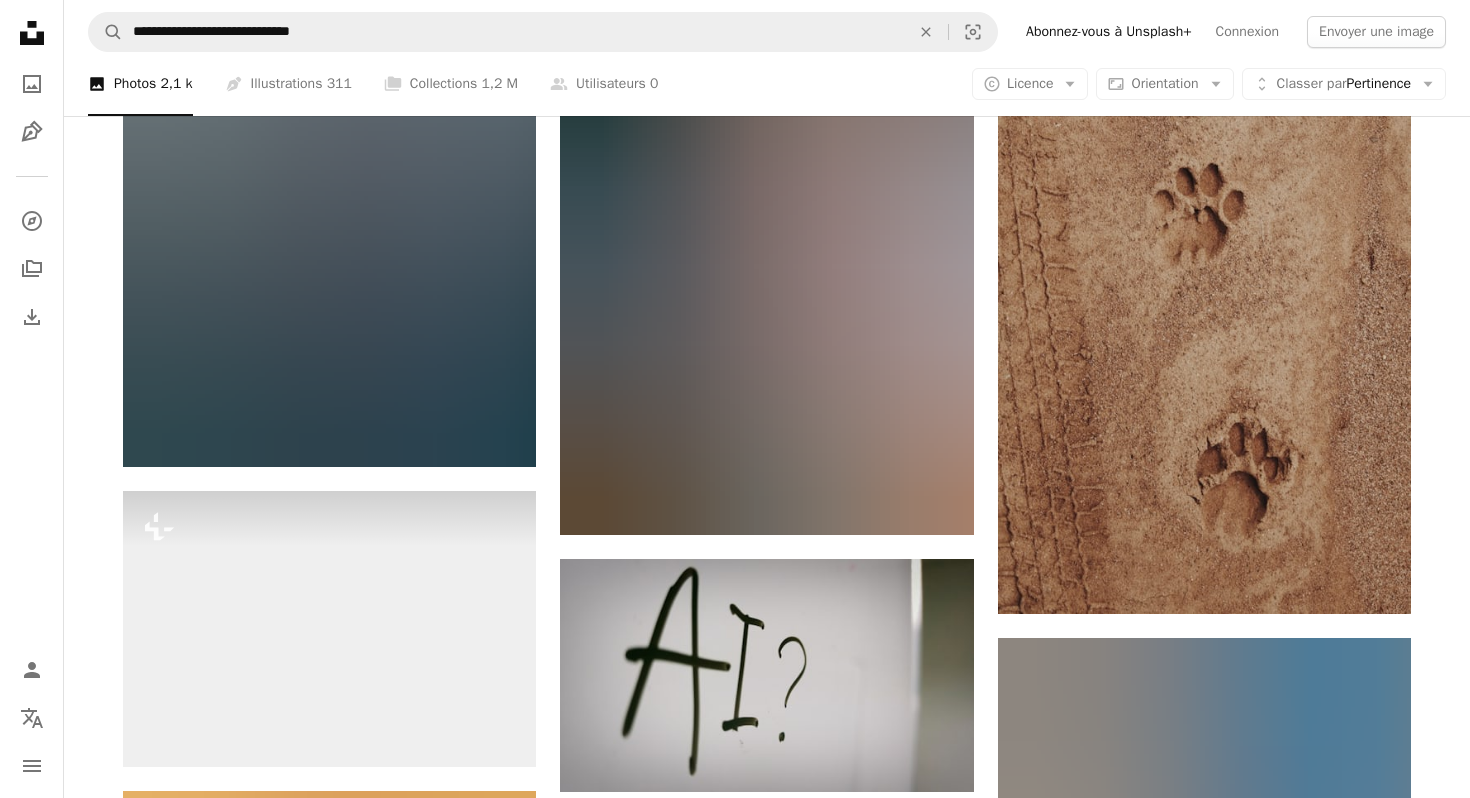 scroll, scrollTop: 762, scrollLeft: 0, axis: vertical 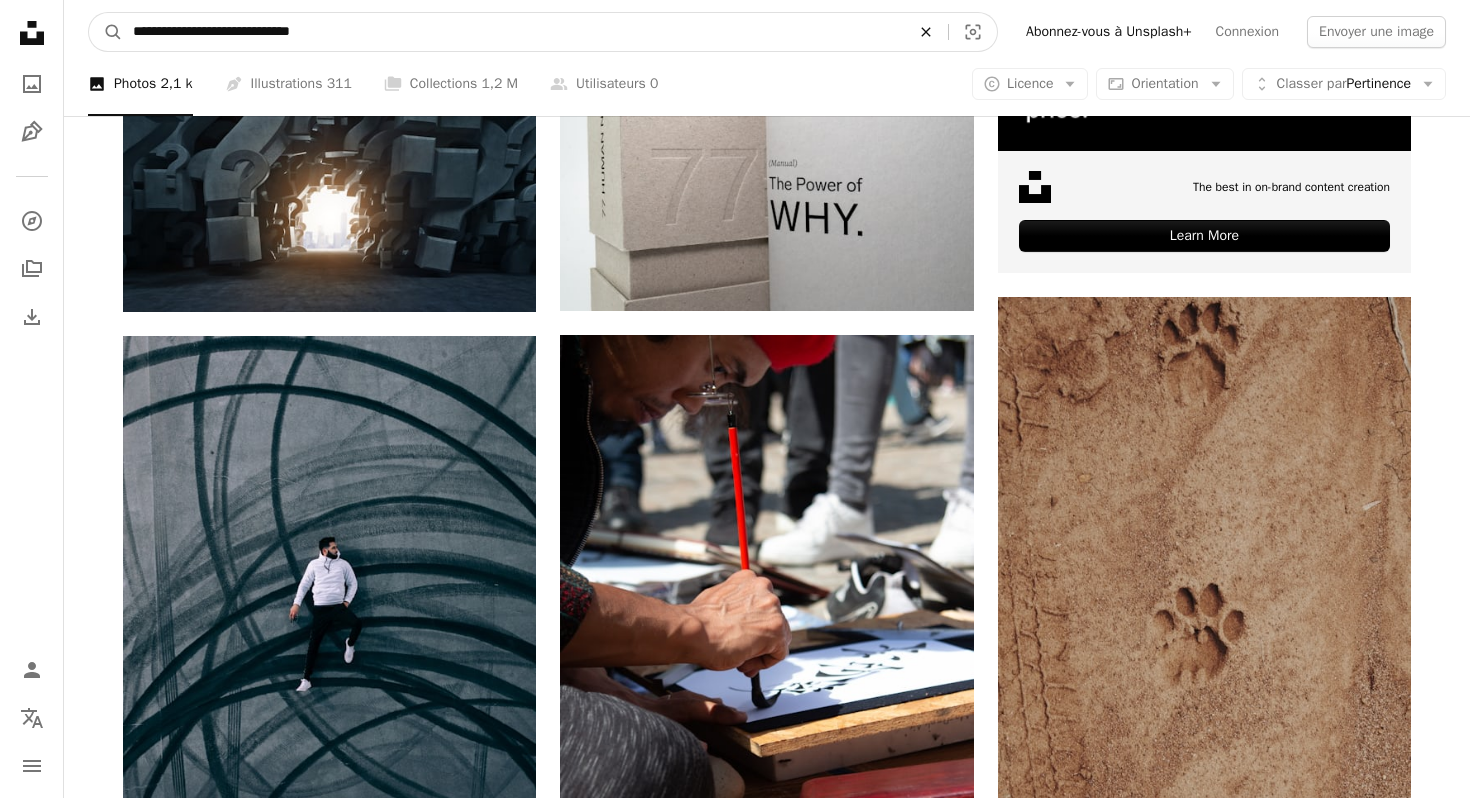 click on "An X shape" 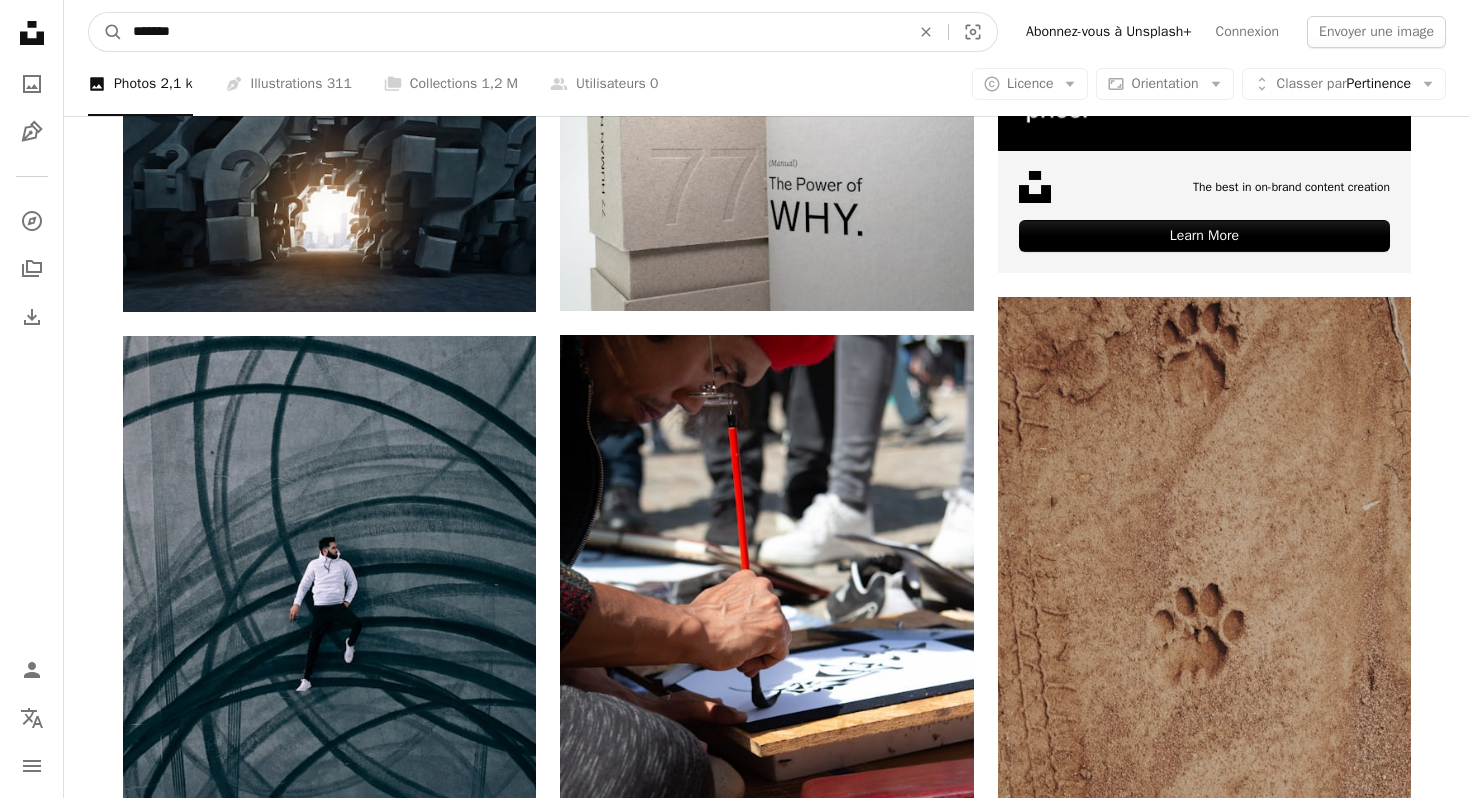 type on "*******" 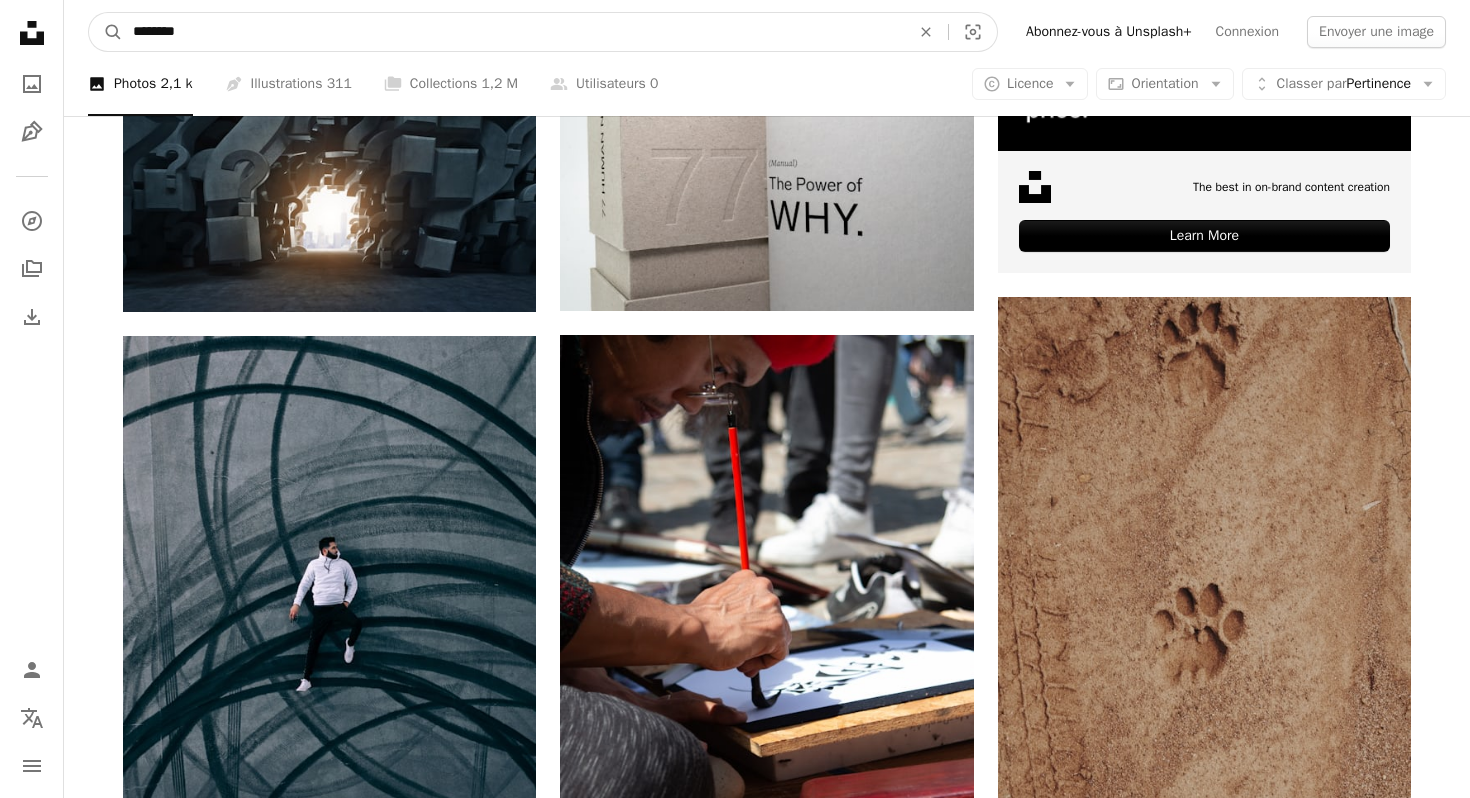 click on "A magnifying glass" at bounding box center [106, 32] 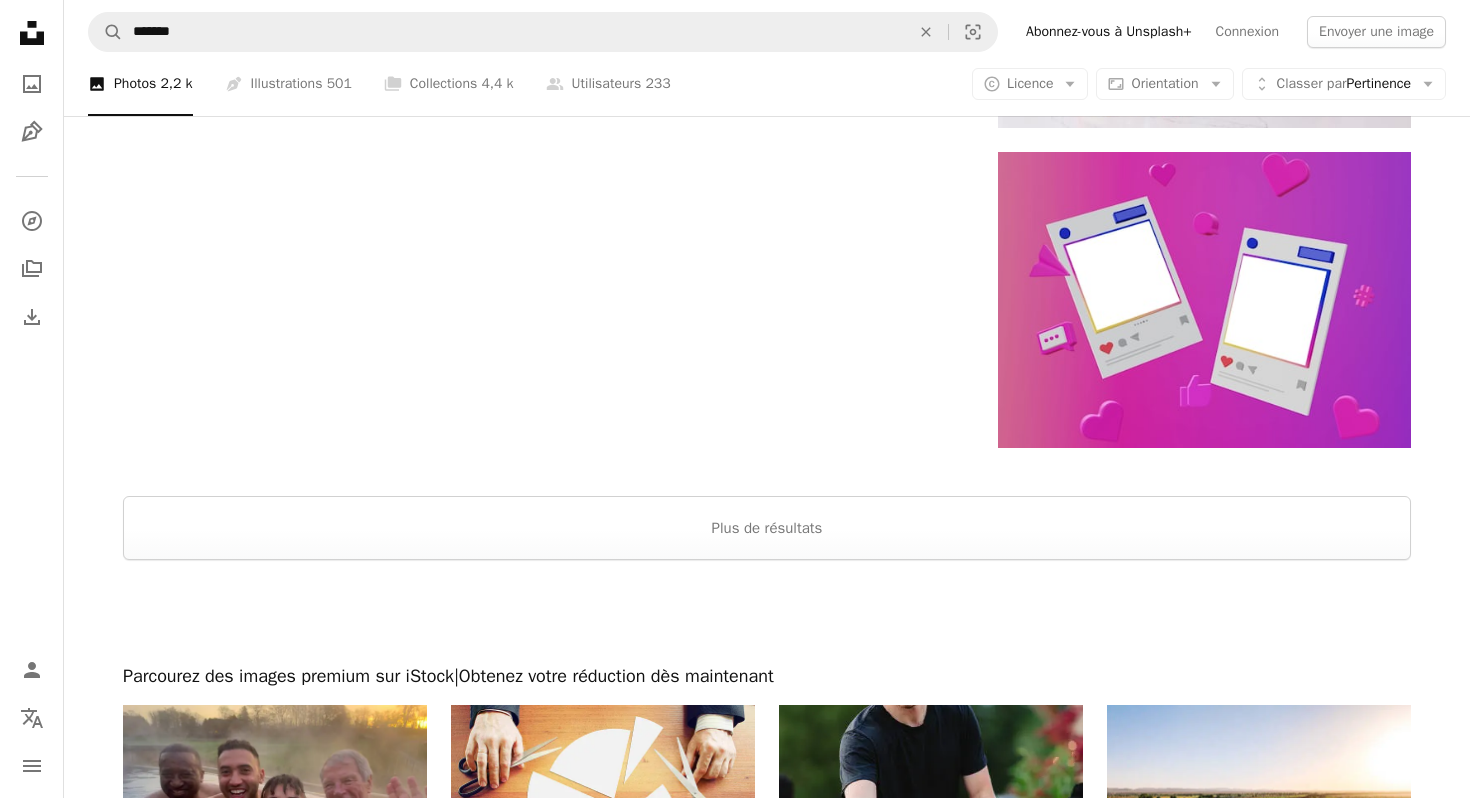 scroll, scrollTop: 3435, scrollLeft: 0, axis: vertical 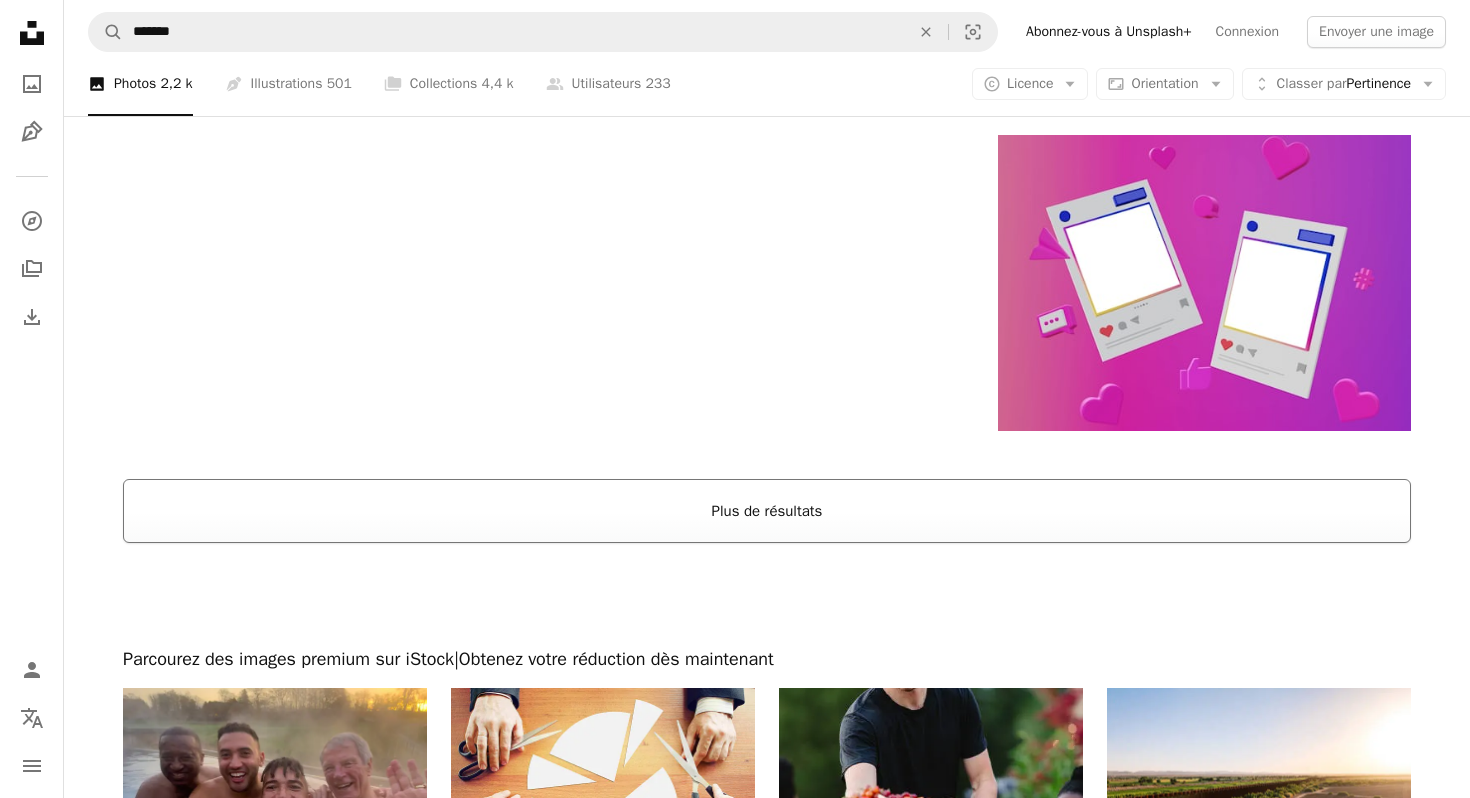 click on "Plus de résultats" at bounding box center [767, 511] 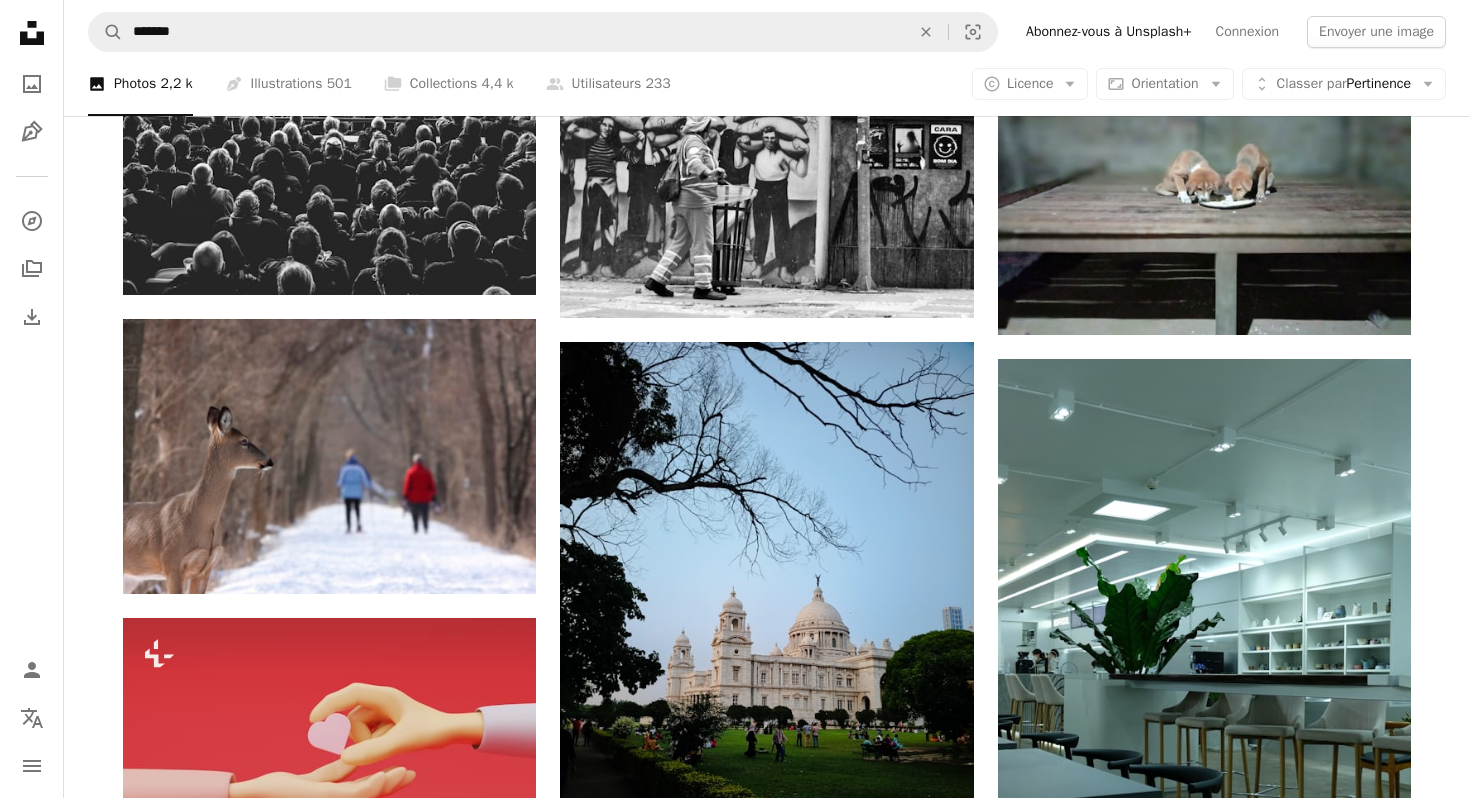 scroll, scrollTop: 6184, scrollLeft: 0, axis: vertical 